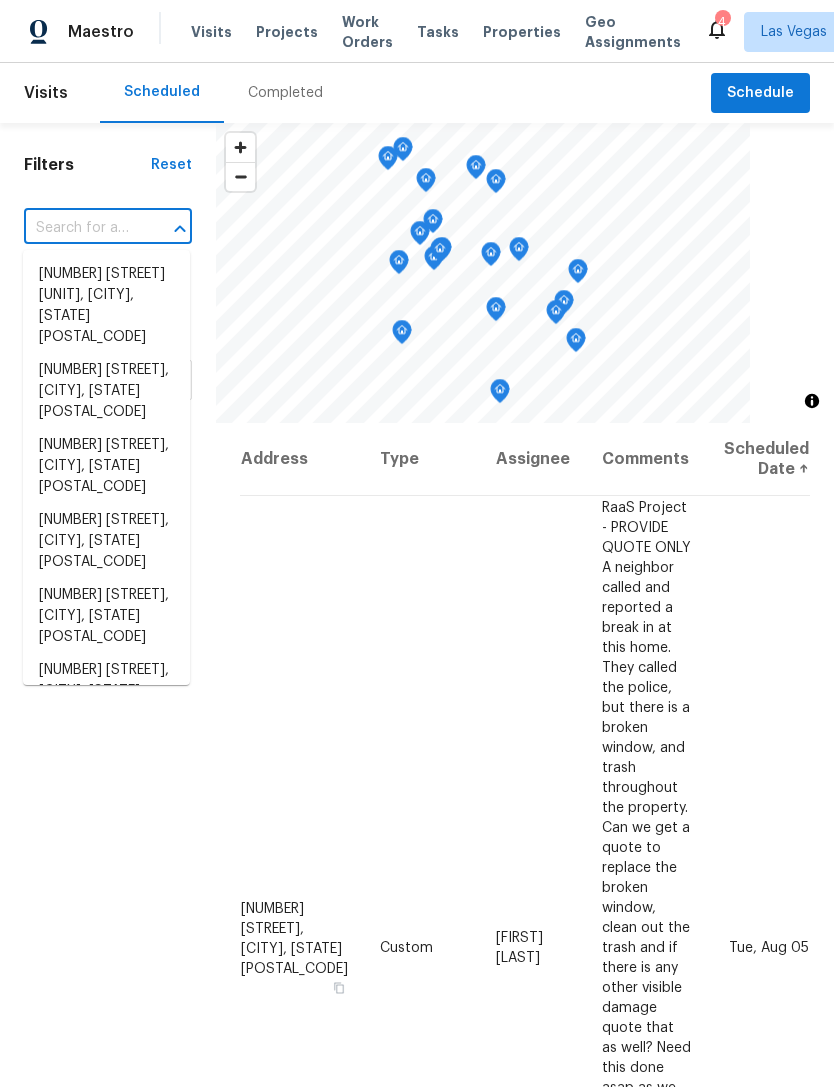 scroll, scrollTop: 0, scrollLeft: 0, axis: both 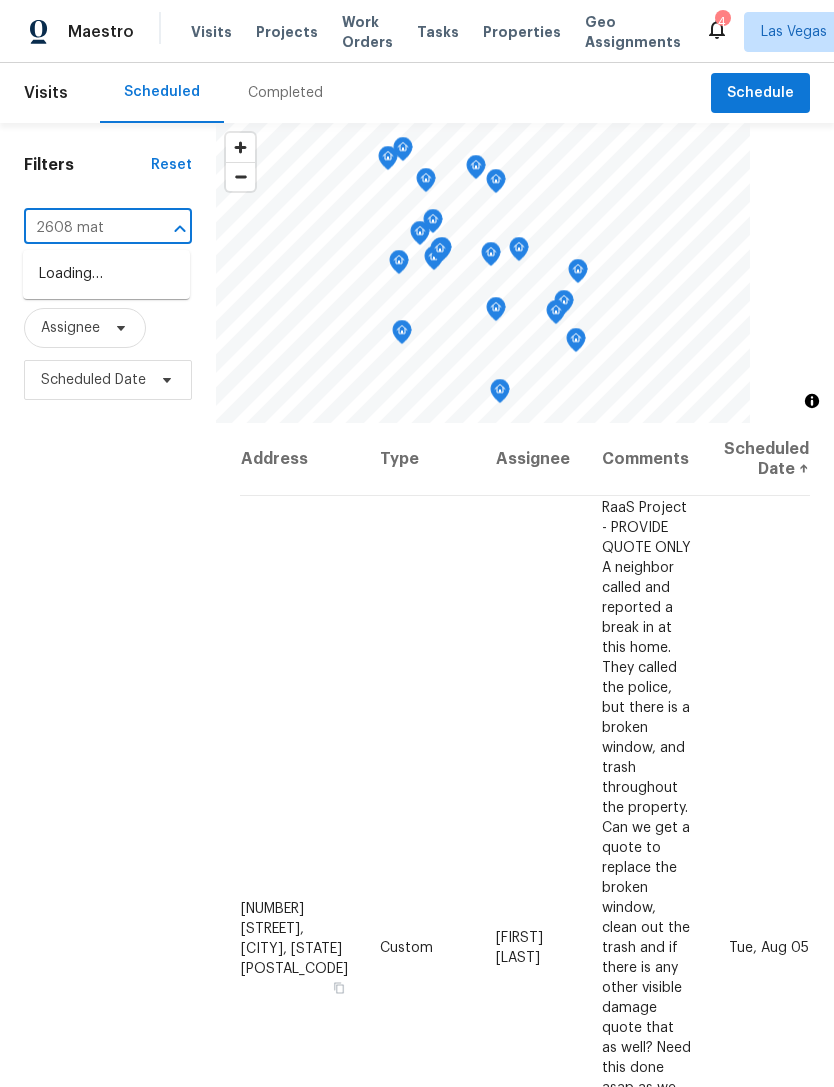 type on "2608 ma" 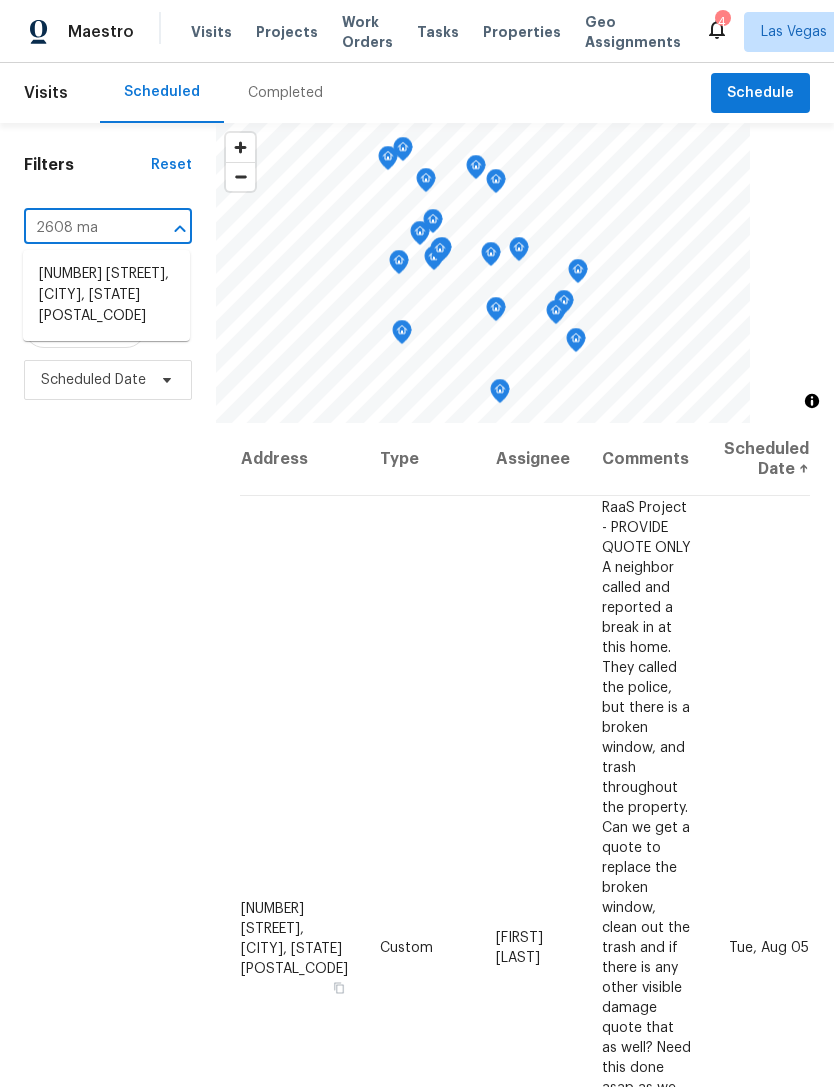 click on "[NUMBER] [STREET], [CITY], [STATE] [POSTAL_CODE]" at bounding box center (106, 295) 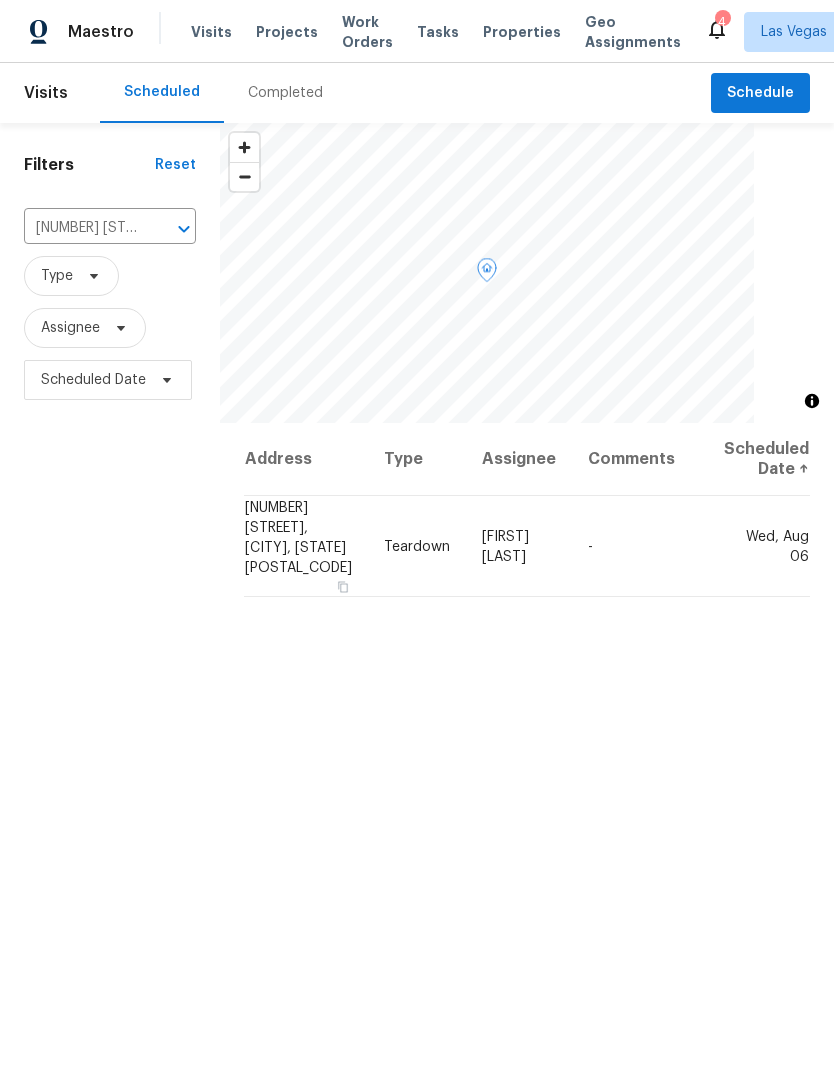 click 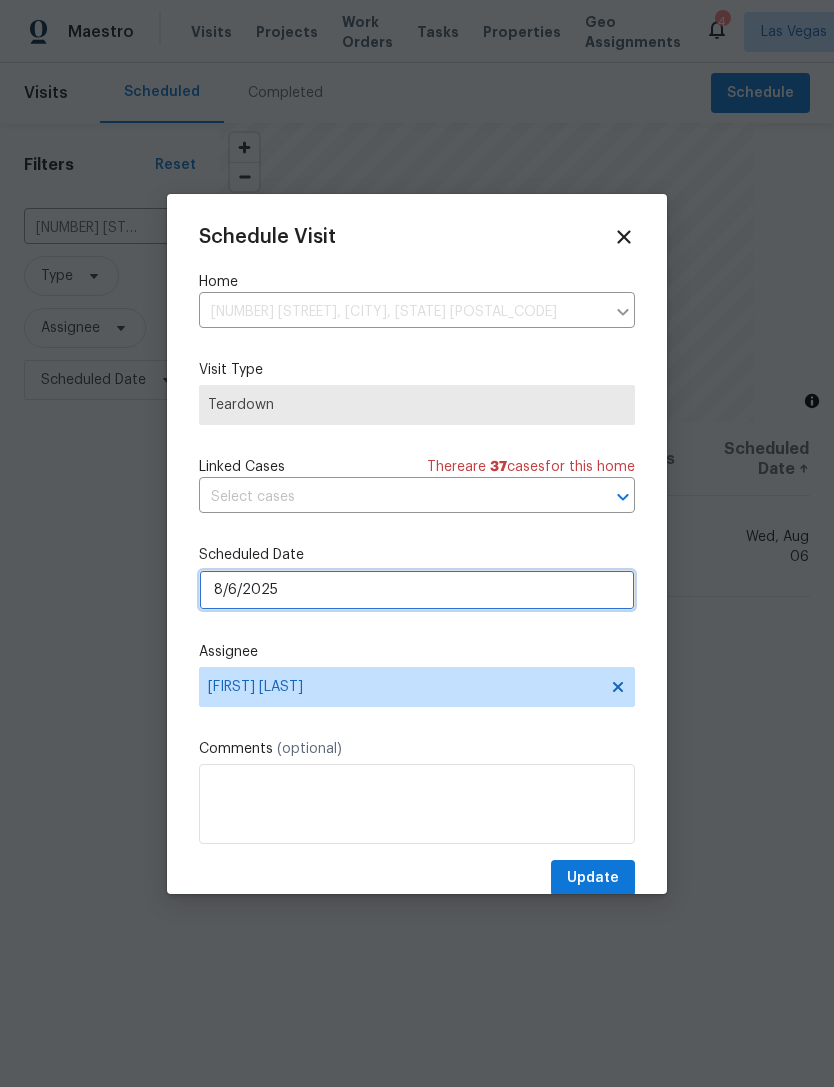 click on "8/6/2025" at bounding box center (417, 590) 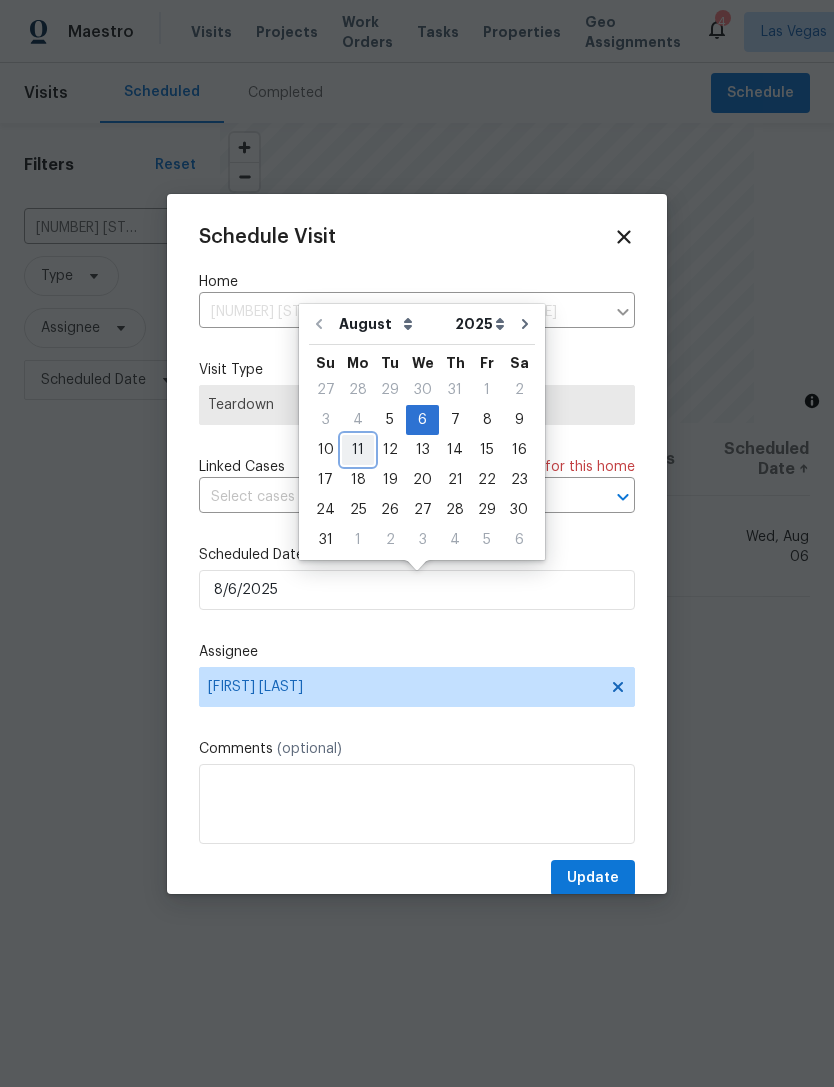 click on "11" at bounding box center [358, 450] 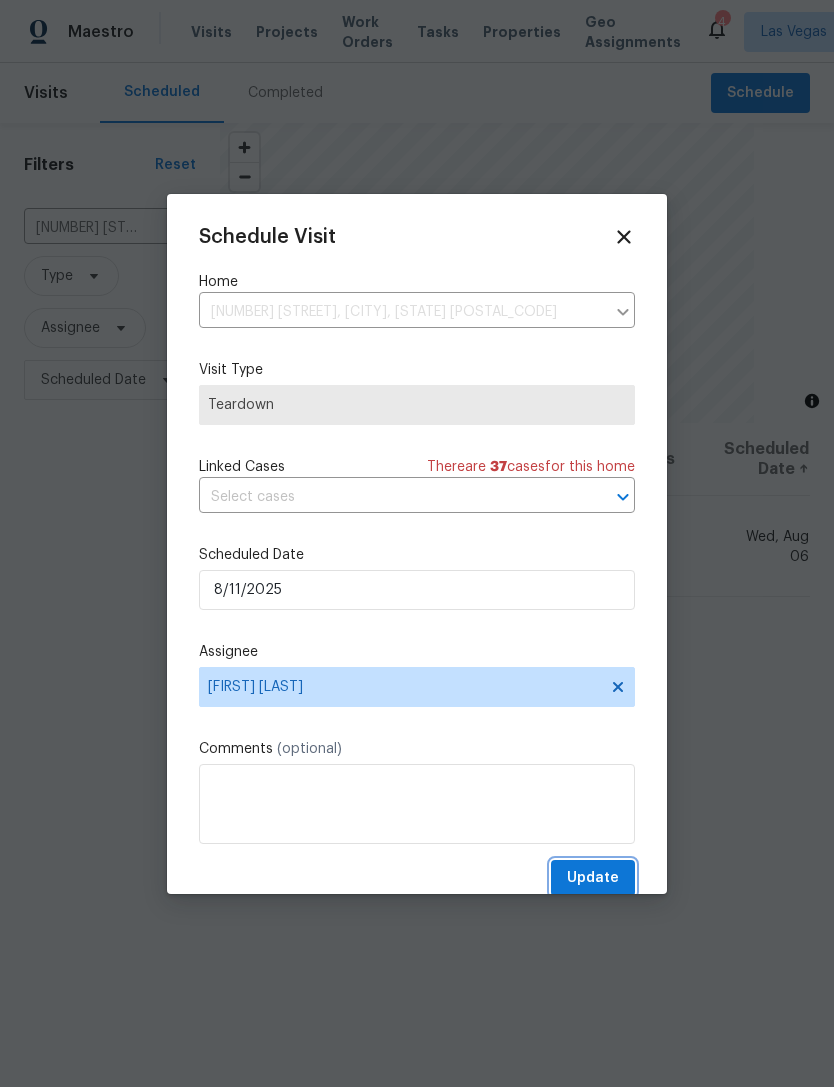 click on "Update" at bounding box center [593, 878] 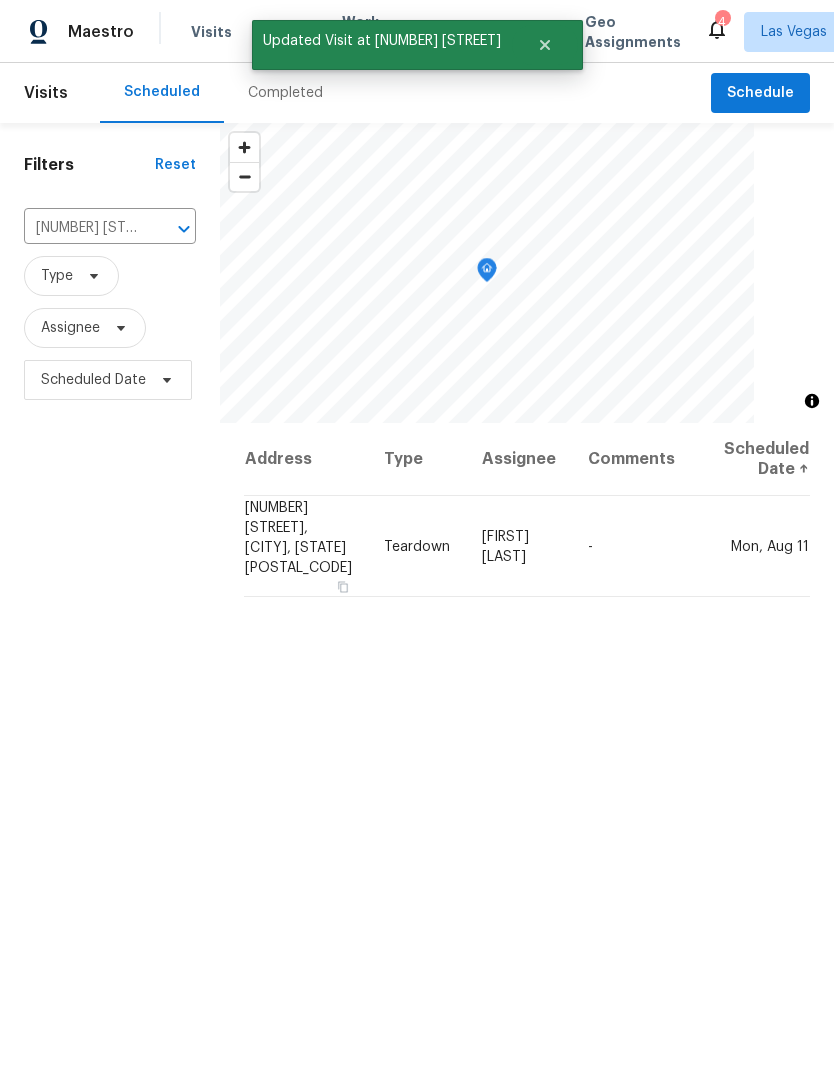 click 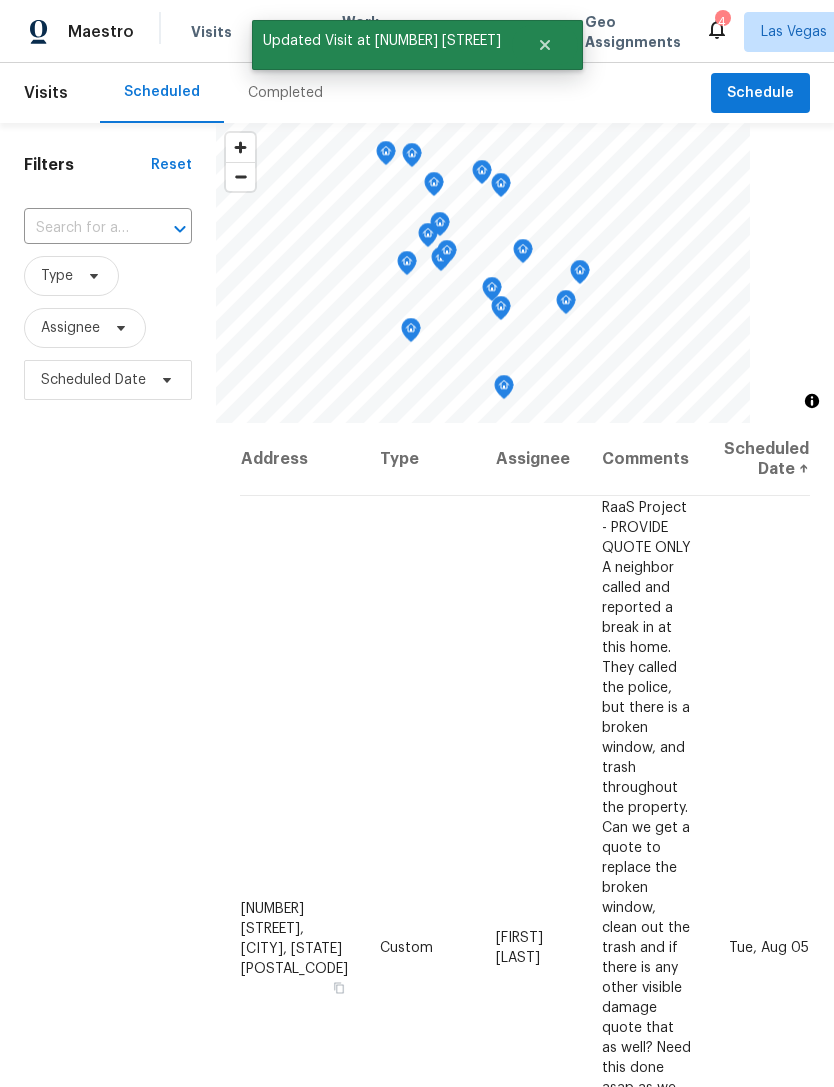click at bounding box center [80, 228] 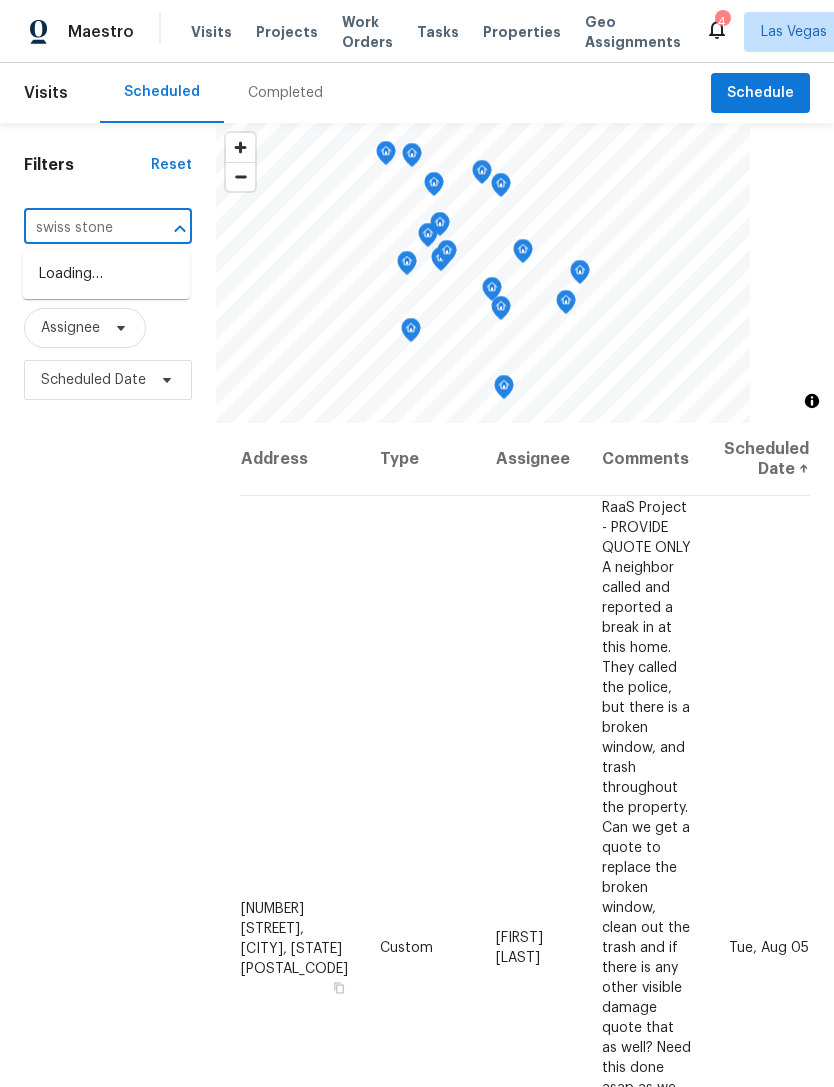 type on "swiss stone" 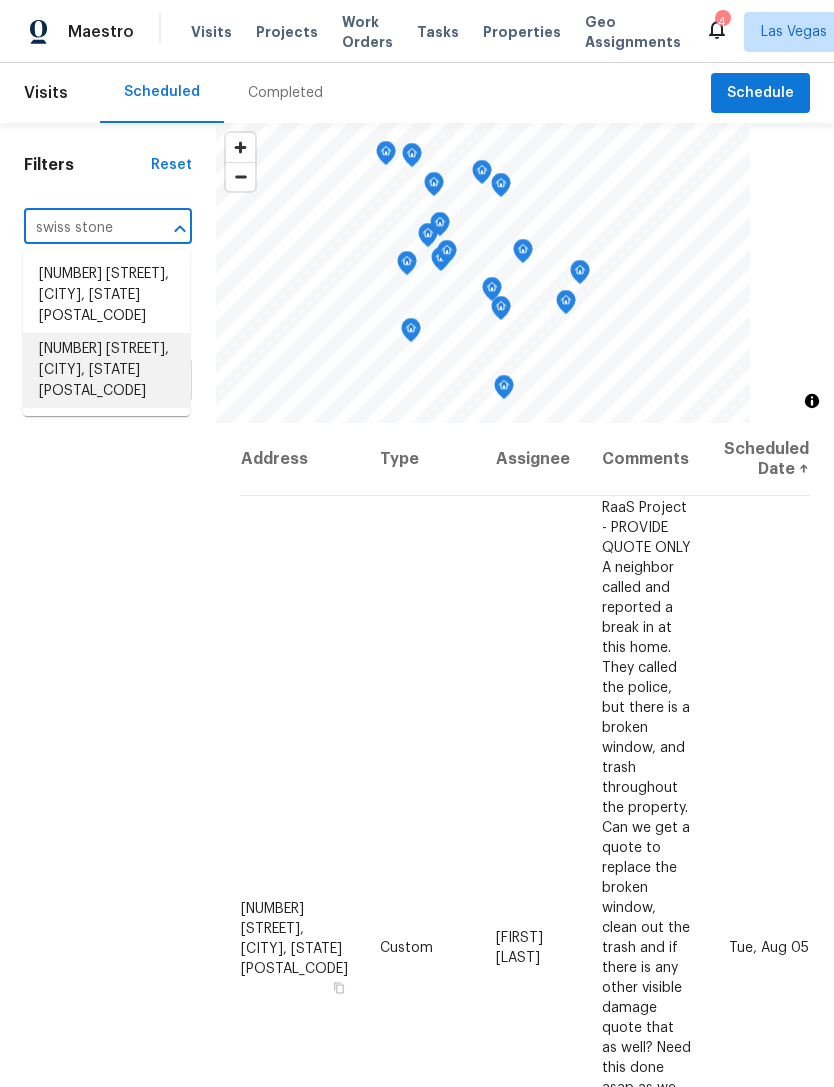 click on "[NUMBER] [STREET], [CITY], [STATE] [POSTAL_CODE]" at bounding box center (106, 370) 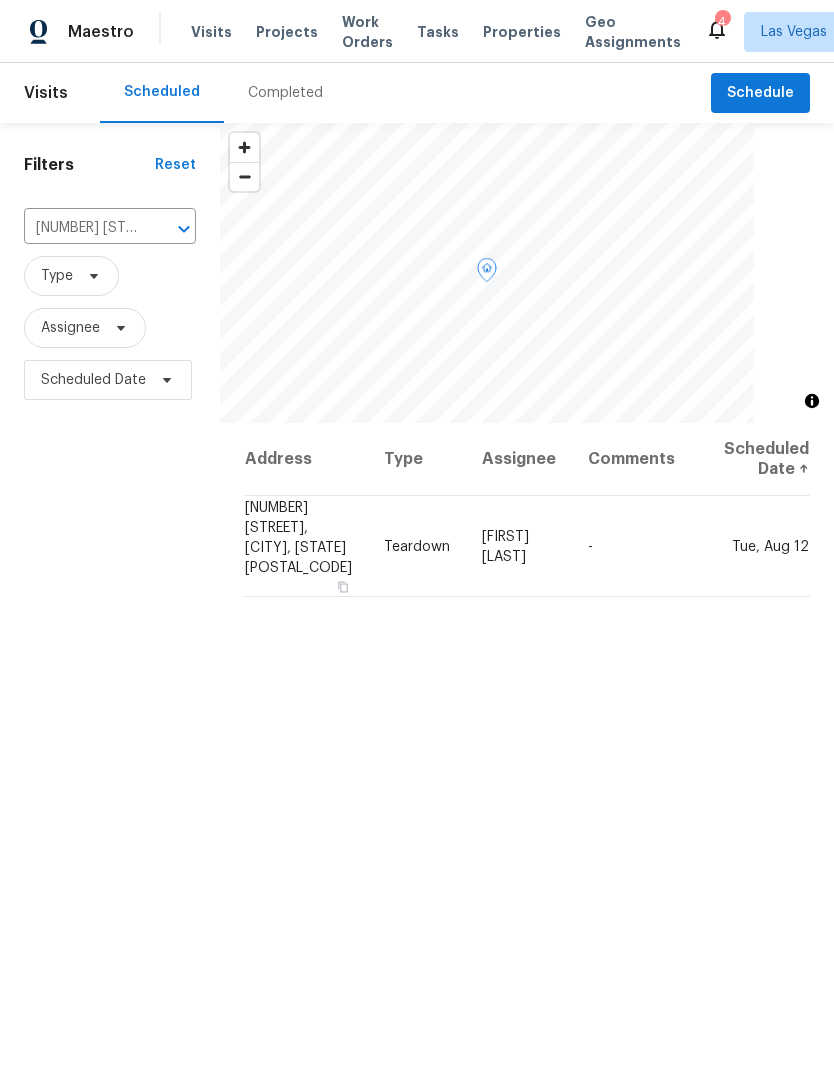 click 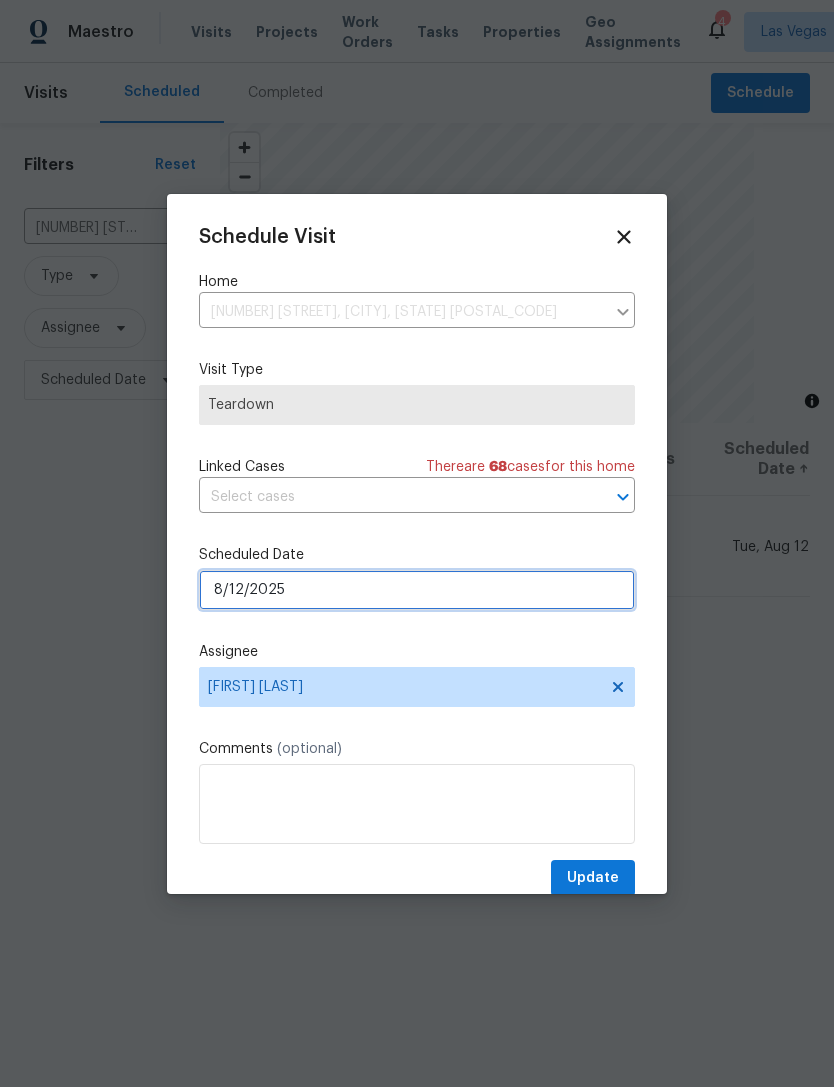 click on "8/12/2025" at bounding box center (417, 590) 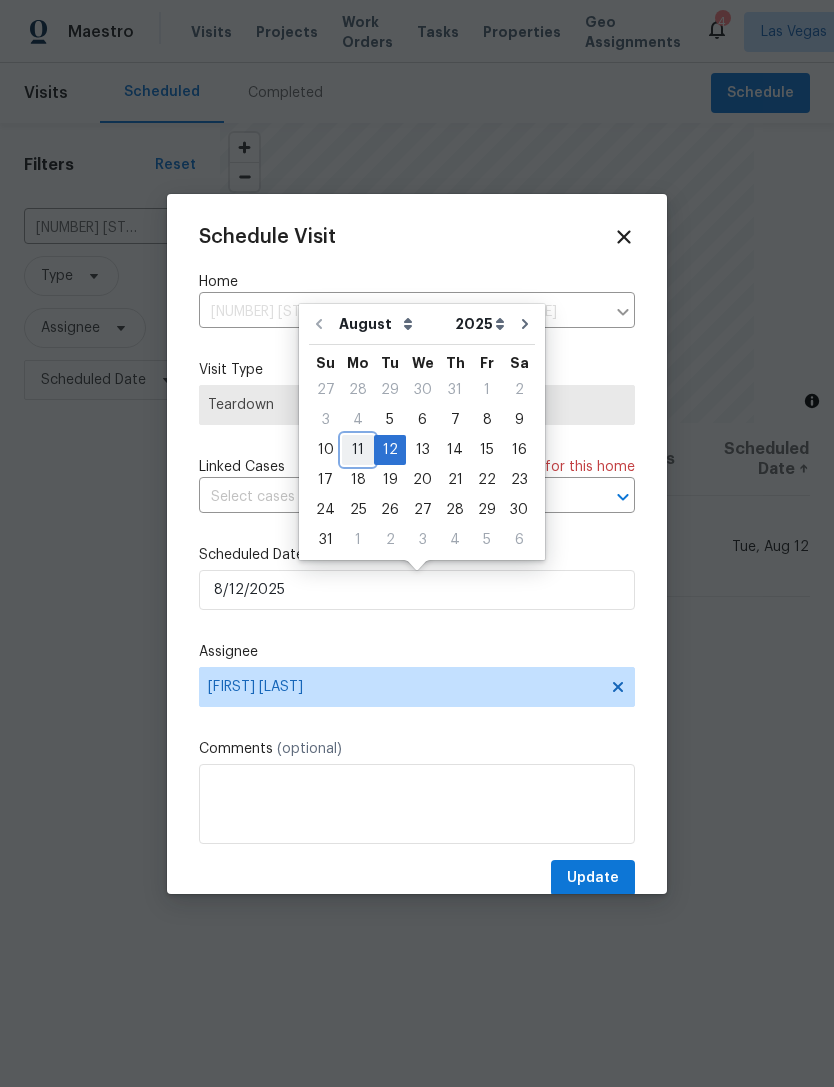 click on "11" at bounding box center [358, 450] 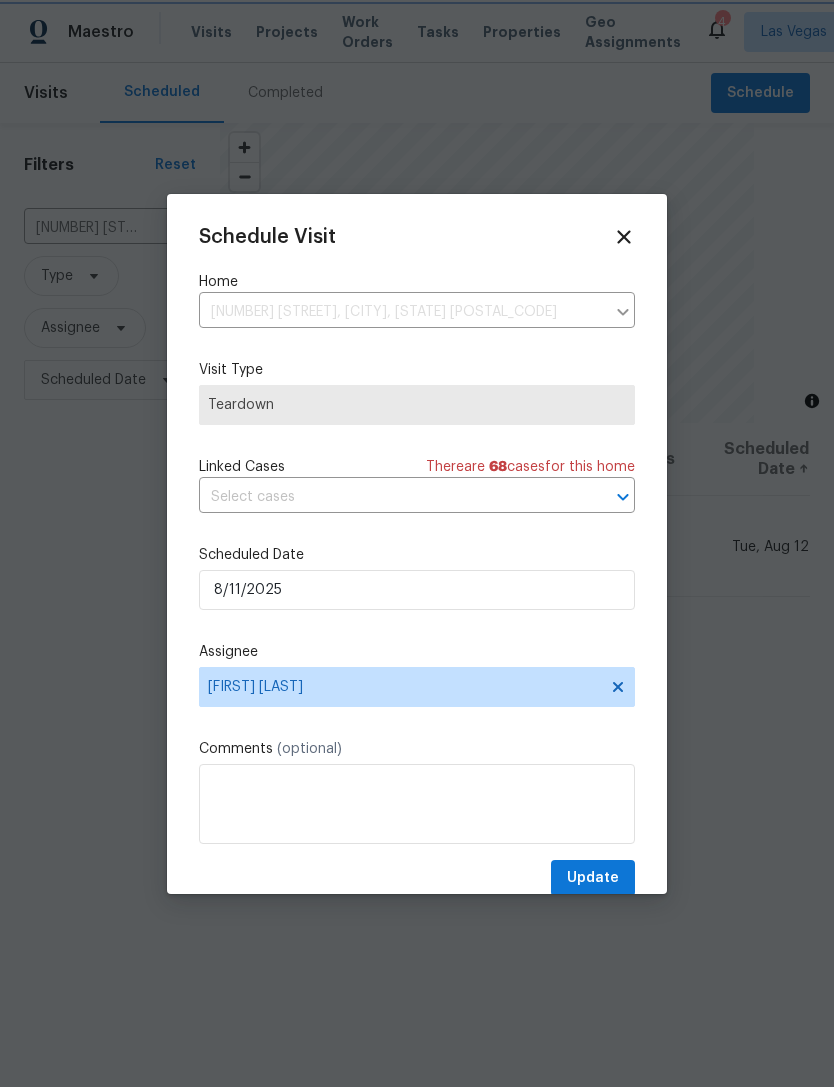 type on "8/11/2025" 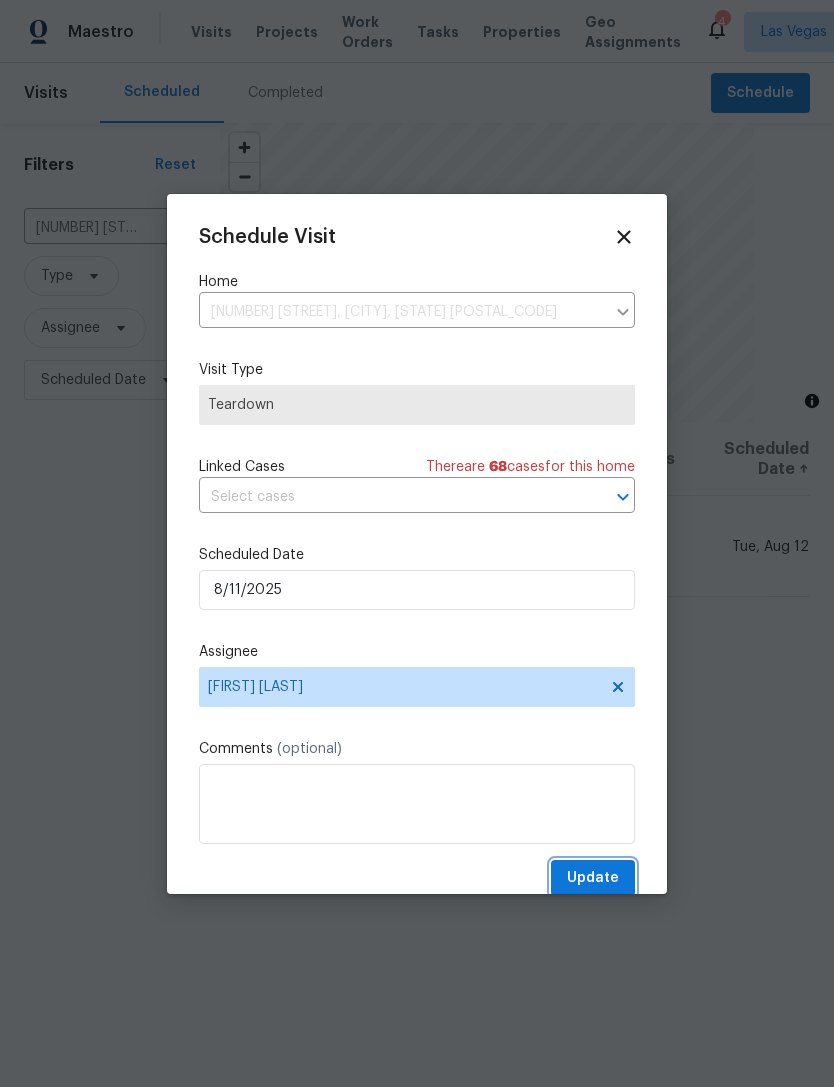 click on "Update" at bounding box center (593, 878) 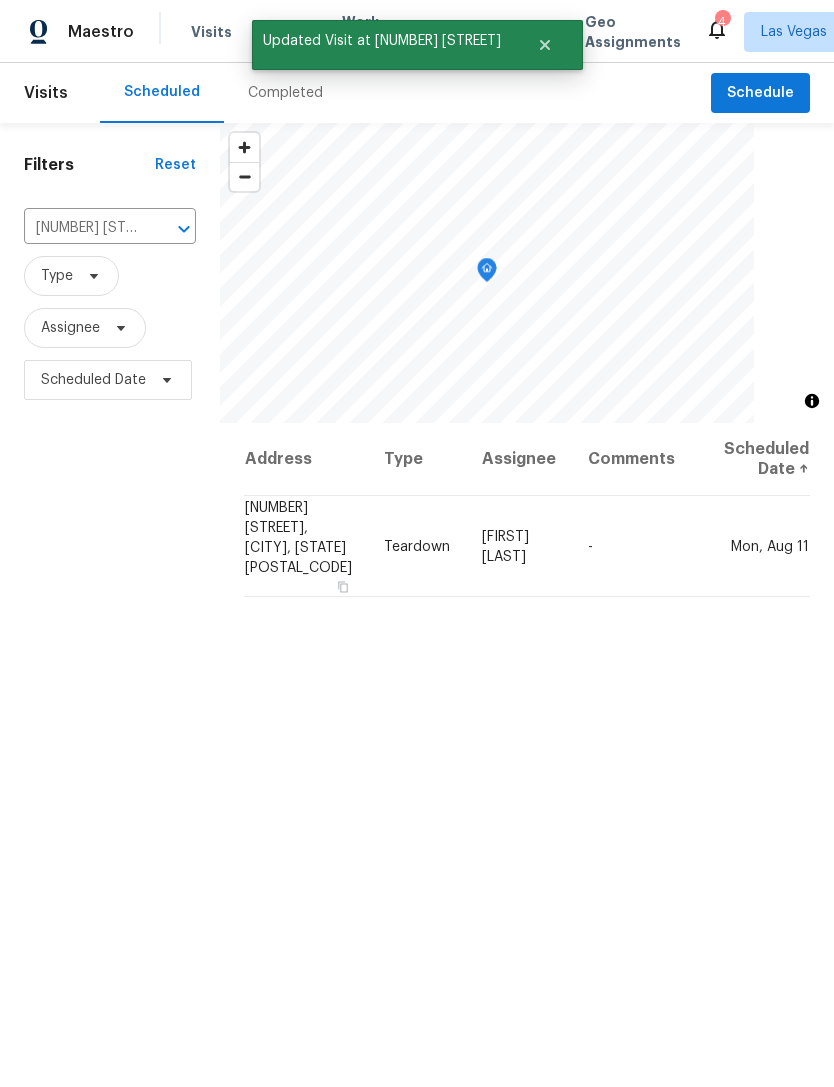 click 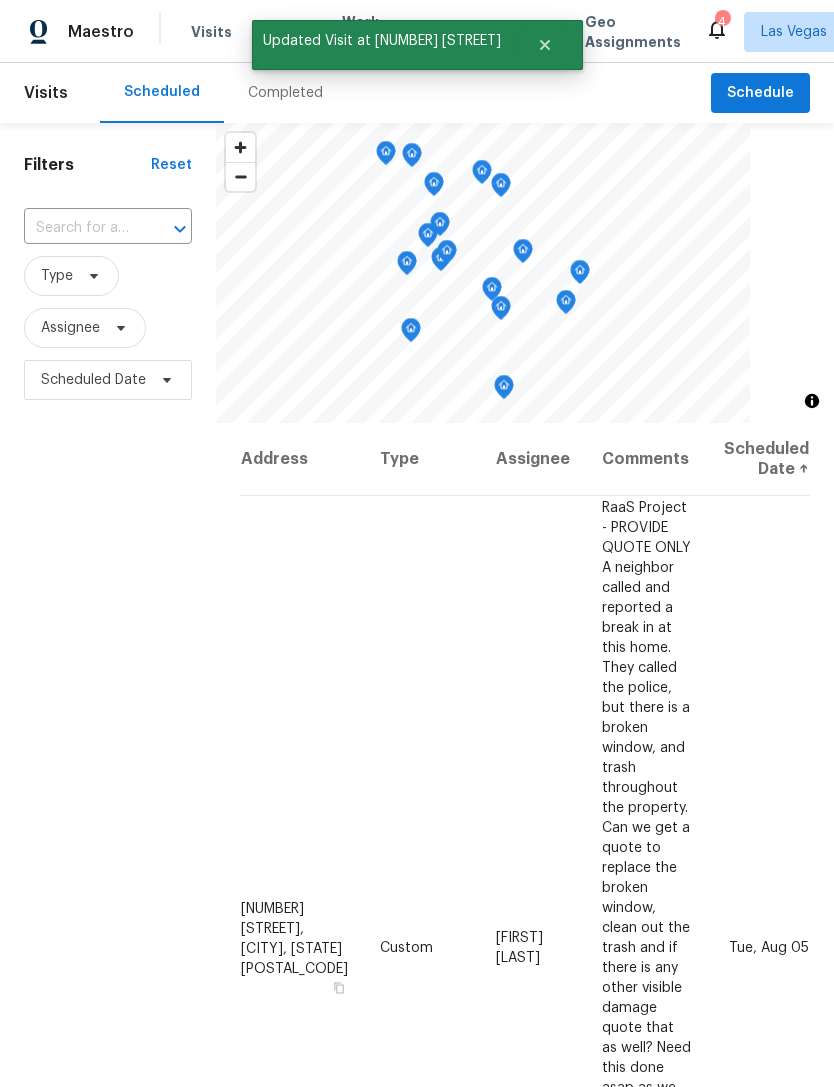 click at bounding box center (80, 228) 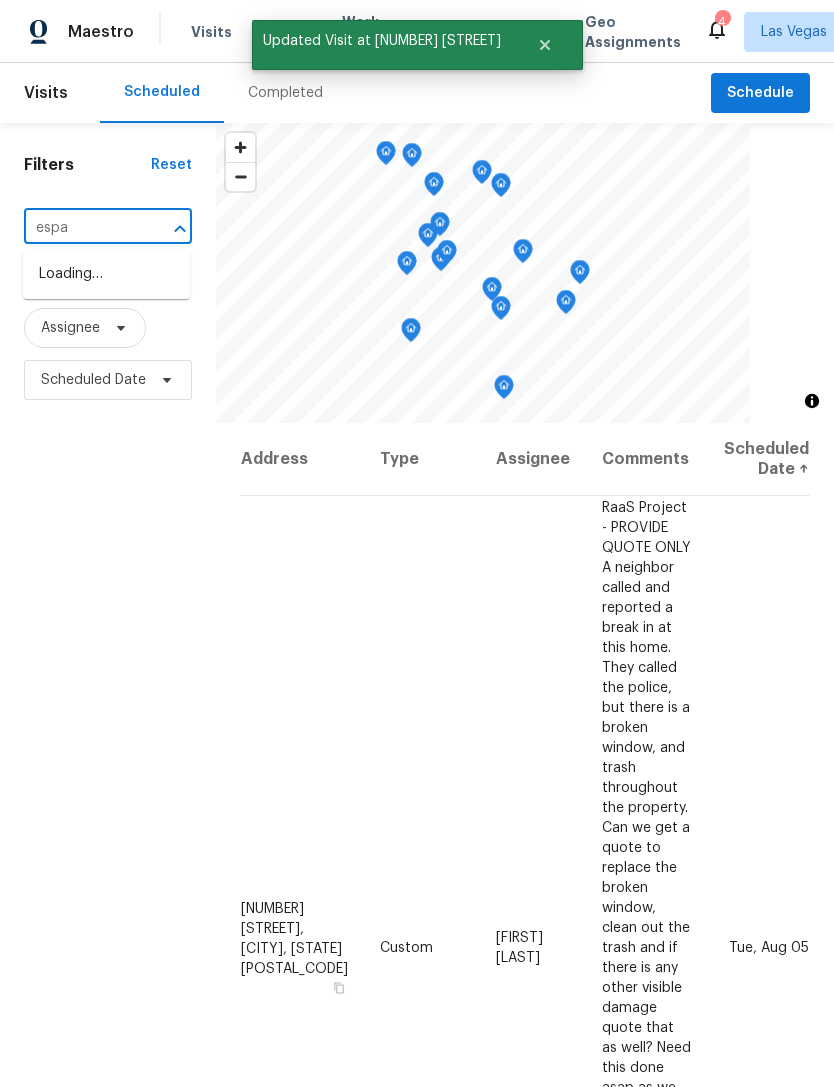 type on "espan" 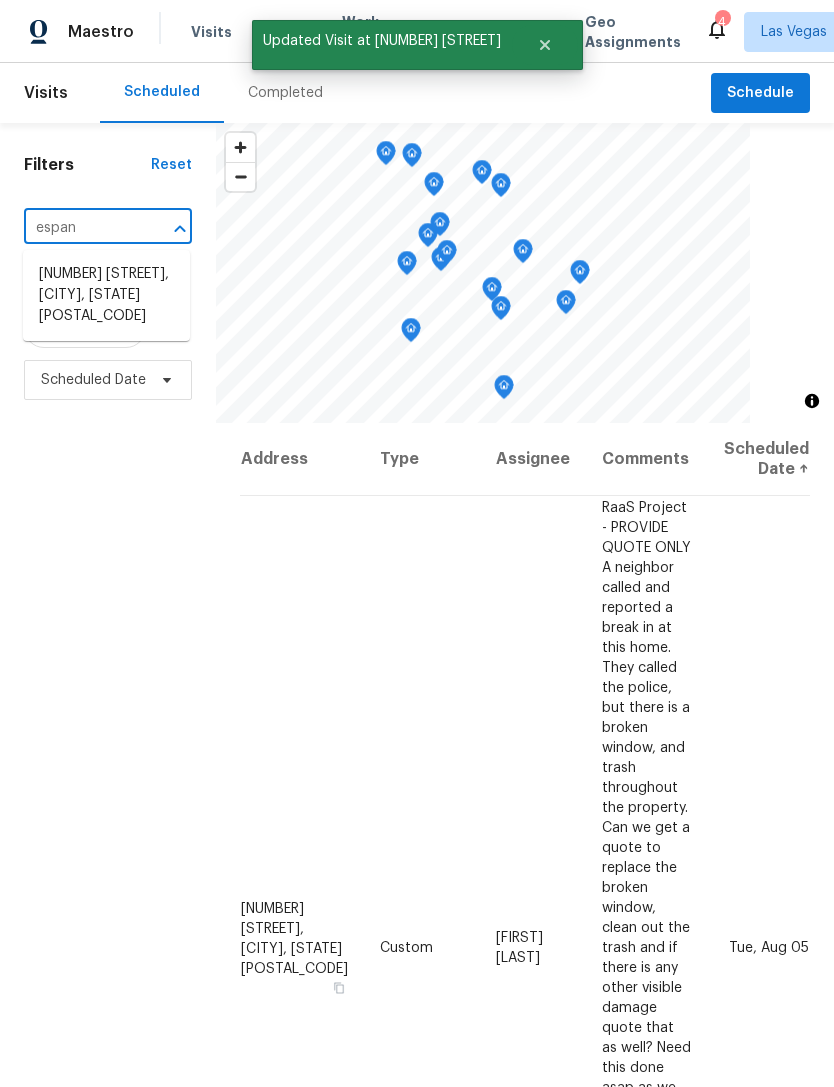 click on "[NUMBER] [STREET], [CITY], [STATE] [POSTAL_CODE]" at bounding box center [106, 295] 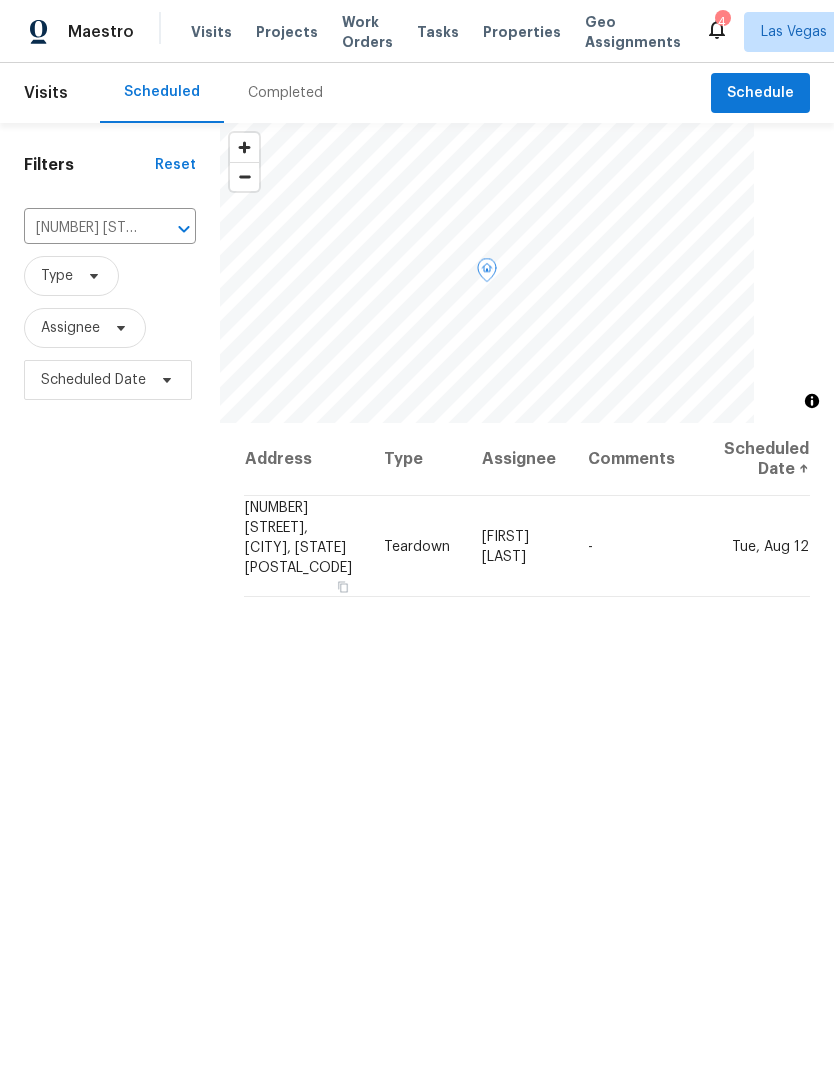 click 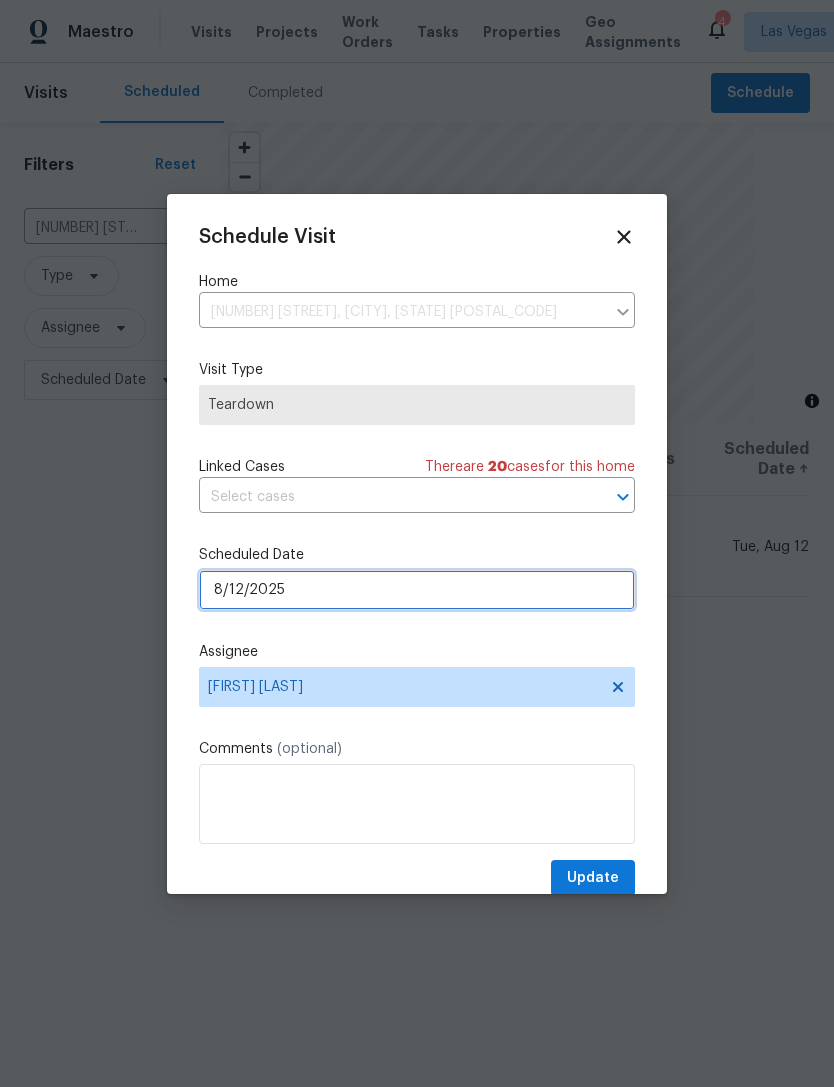 click on "8/12/2025" at bounding box center [417, 590] 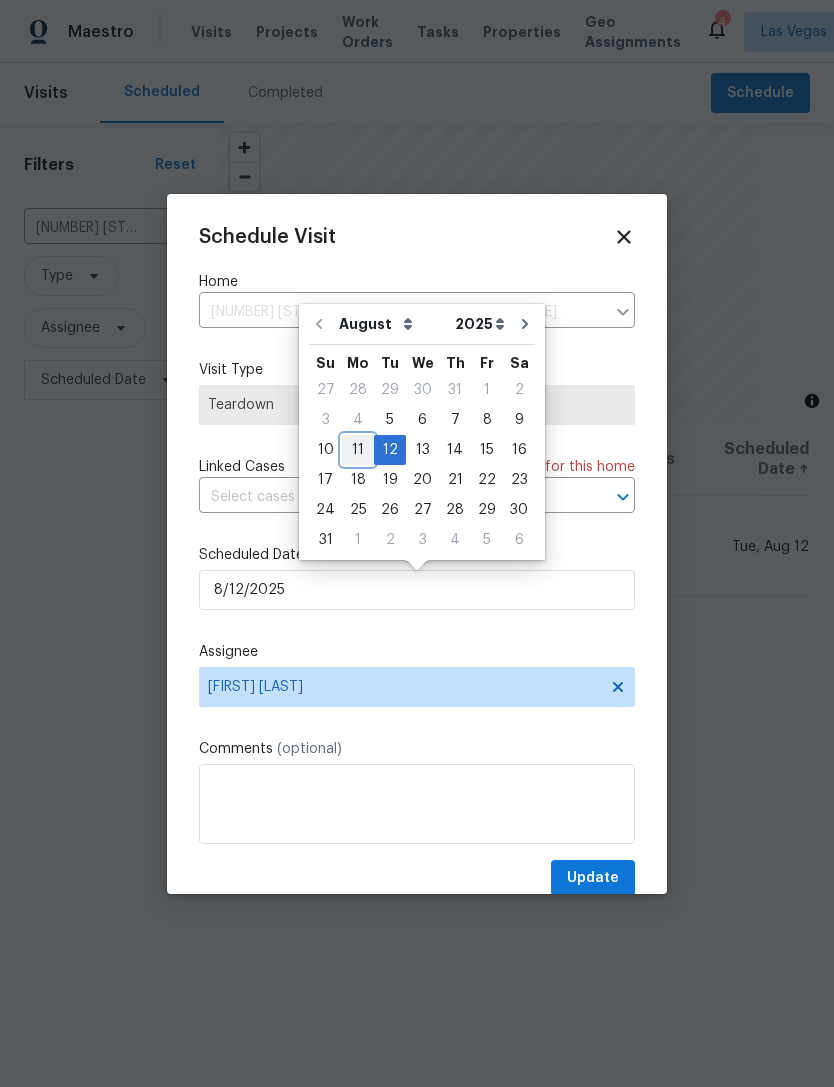 click on "11" at bounding box center [358, 450] 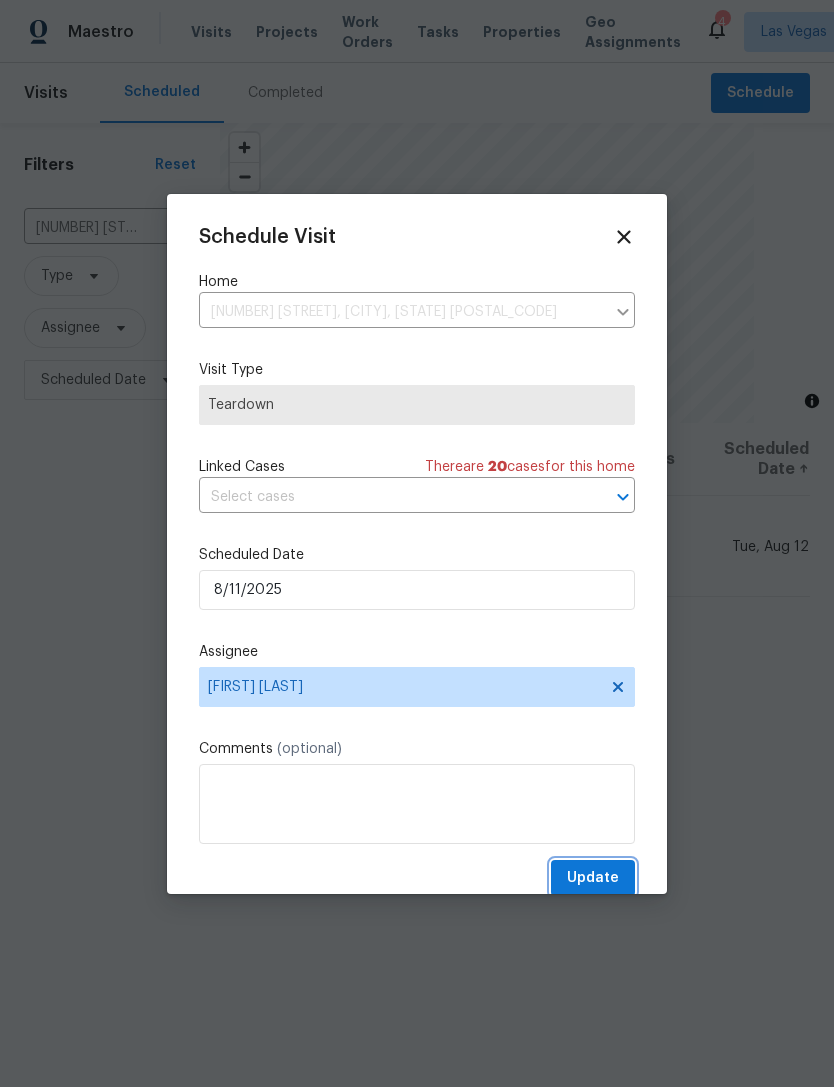 click on "Update" at bounding box center (593, 878) 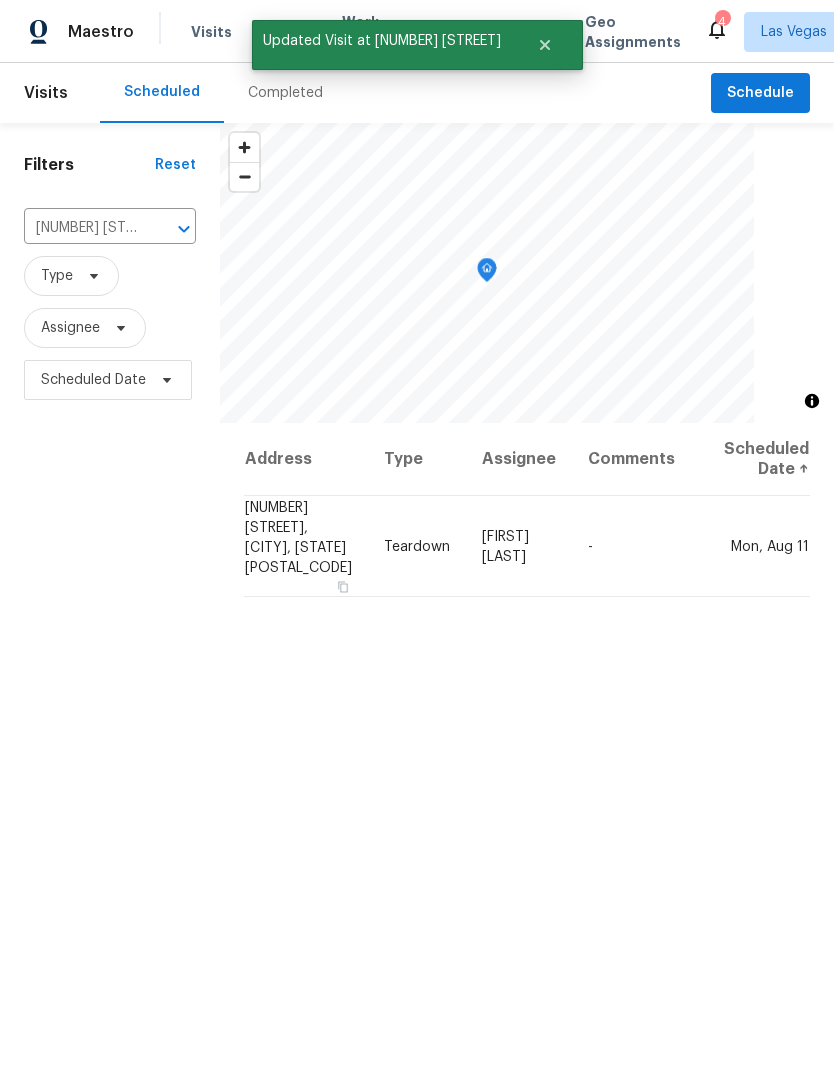 click 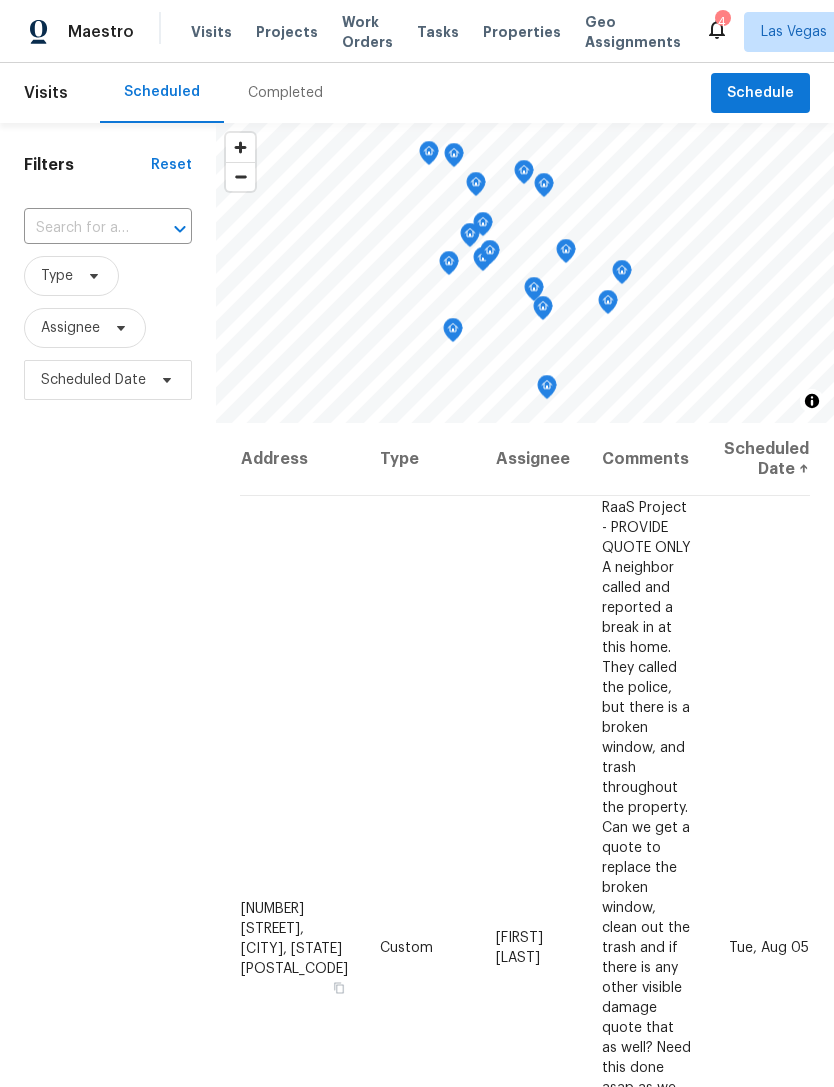 click on "Completed" at bounding box center [285, 93] 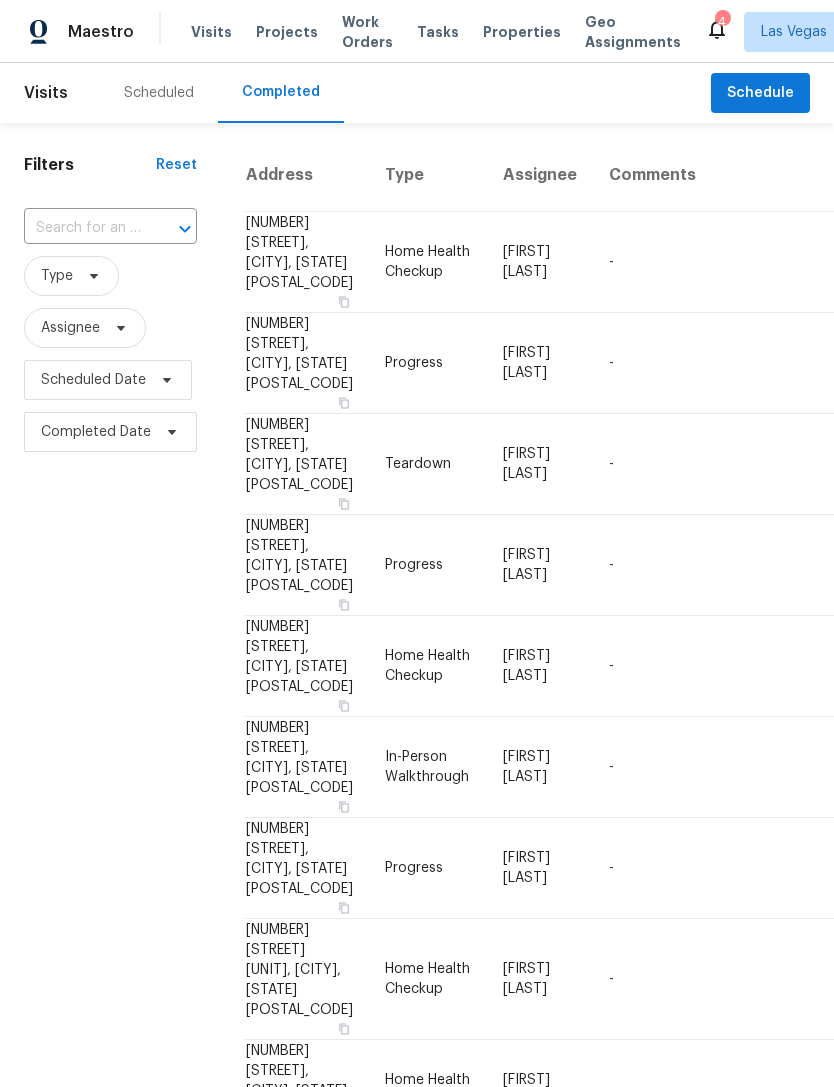 click at bounding box center (82, 228) 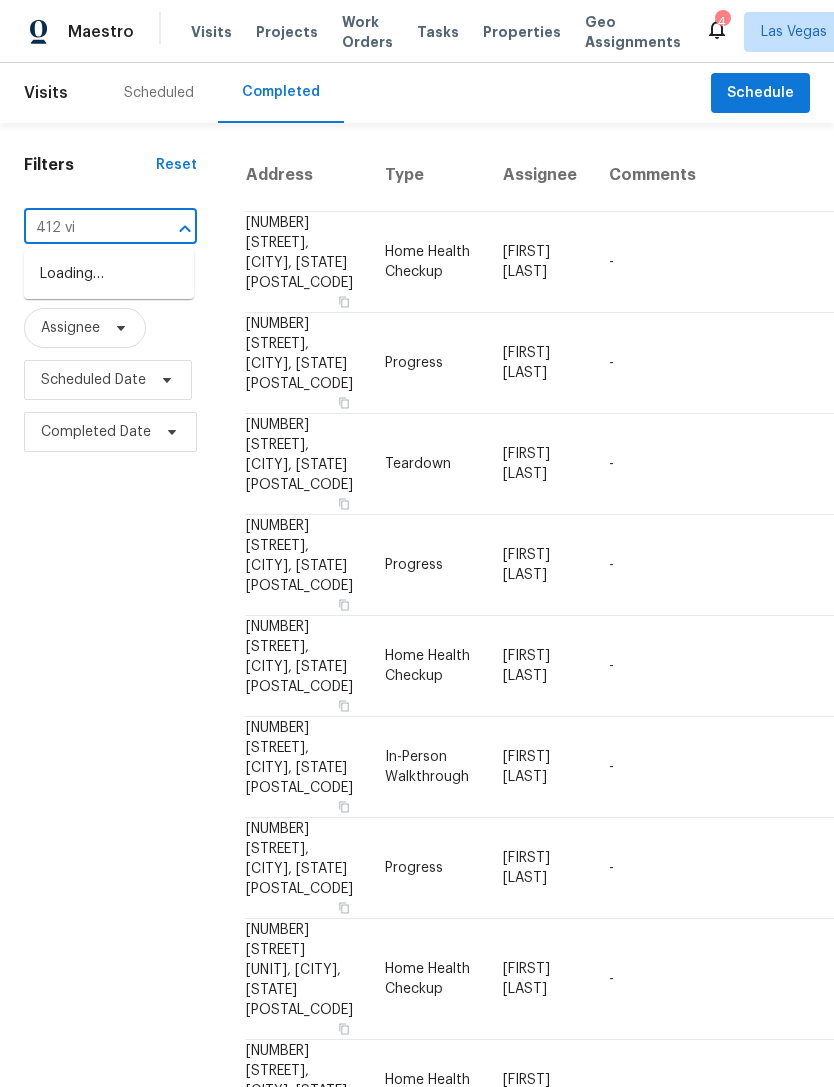 type on "412 via" 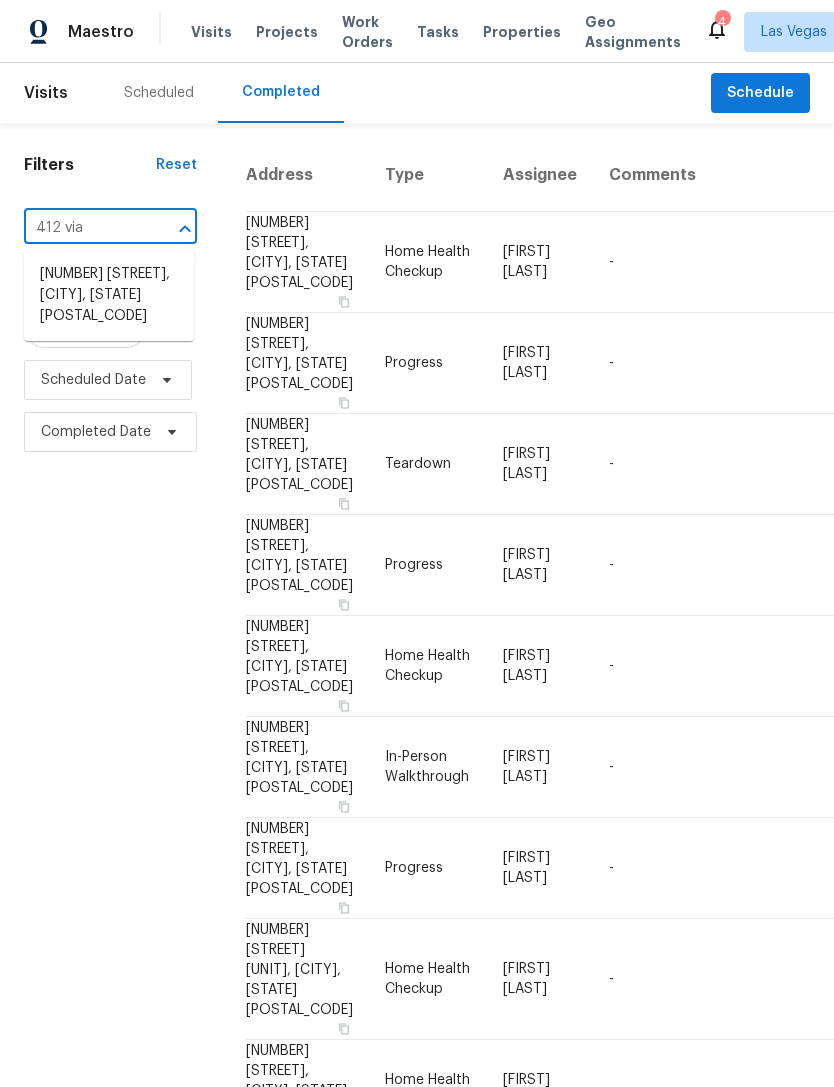 click on "[NUMBER] [STREET], [CITY], [STATE] [POSTAL_CODE]" at bounding box center [109, 295] 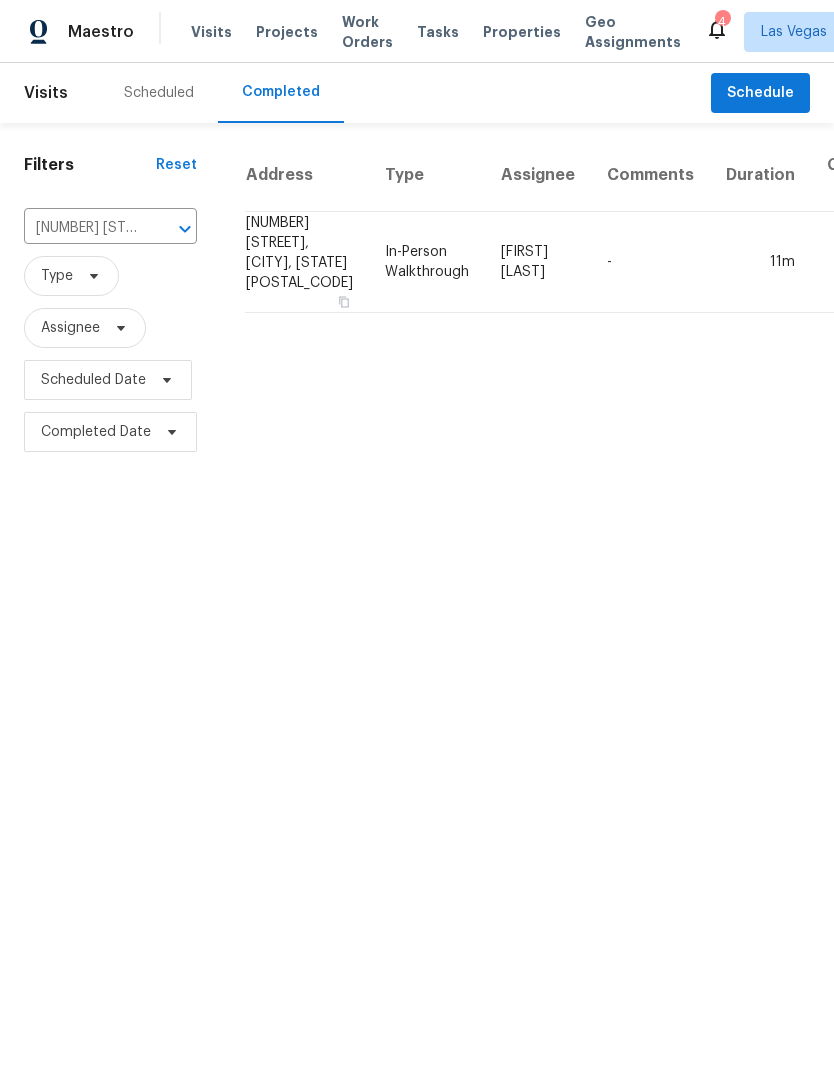 click on "[NUMBER] [STREET], [CITY], [STATE] [POSTAL_CODE]" at bounding box center (307, 262) 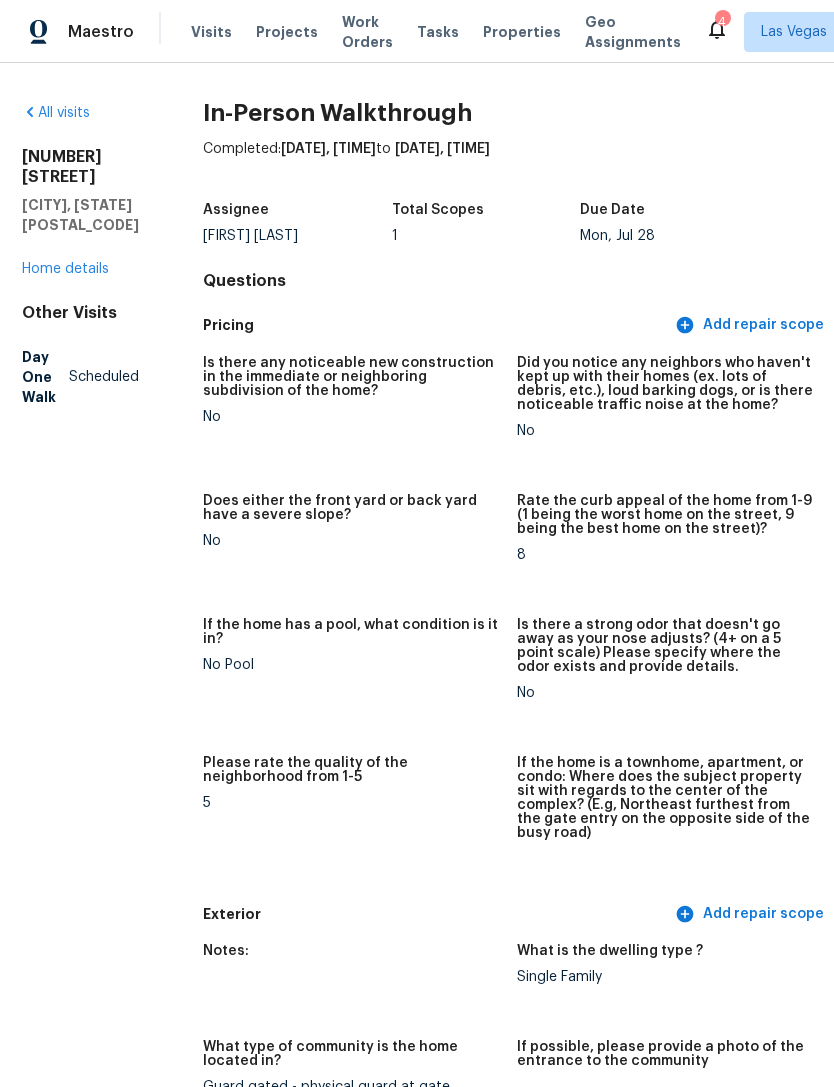 scroll, scrollTop: 0, scrollLeft: 2, axis: horizontal 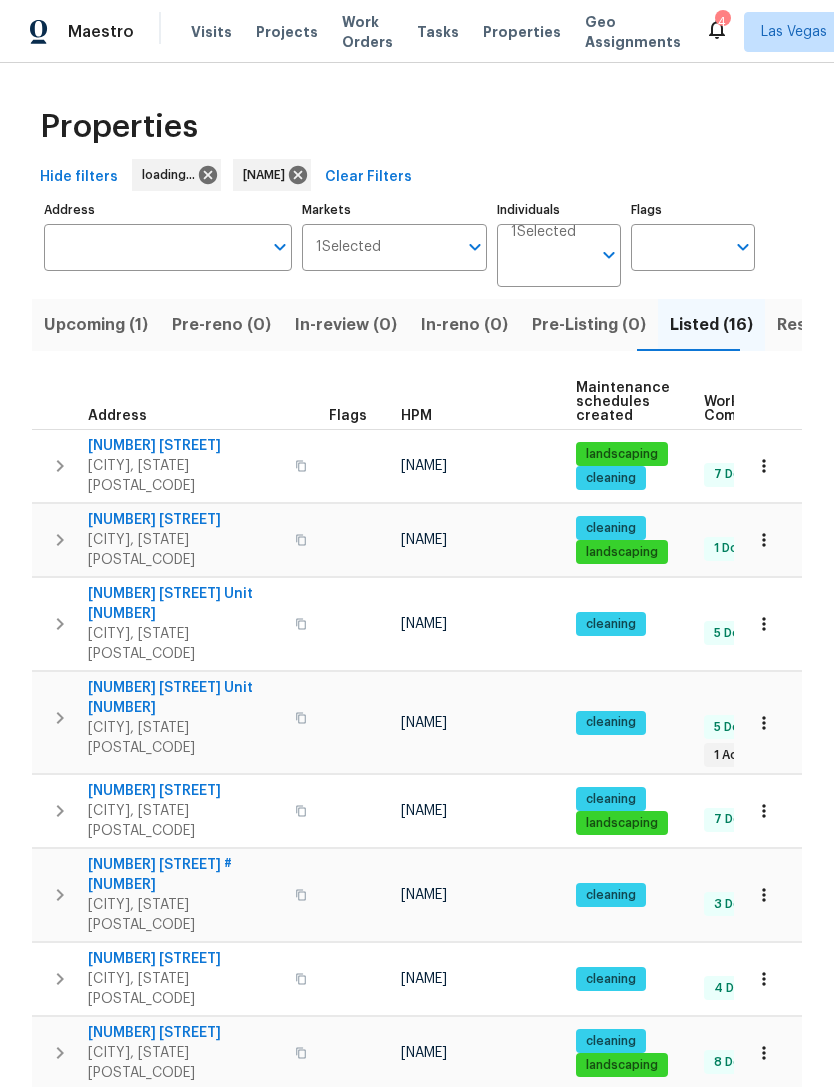 click on "Resale (7)" at bounding box center [816, 325] 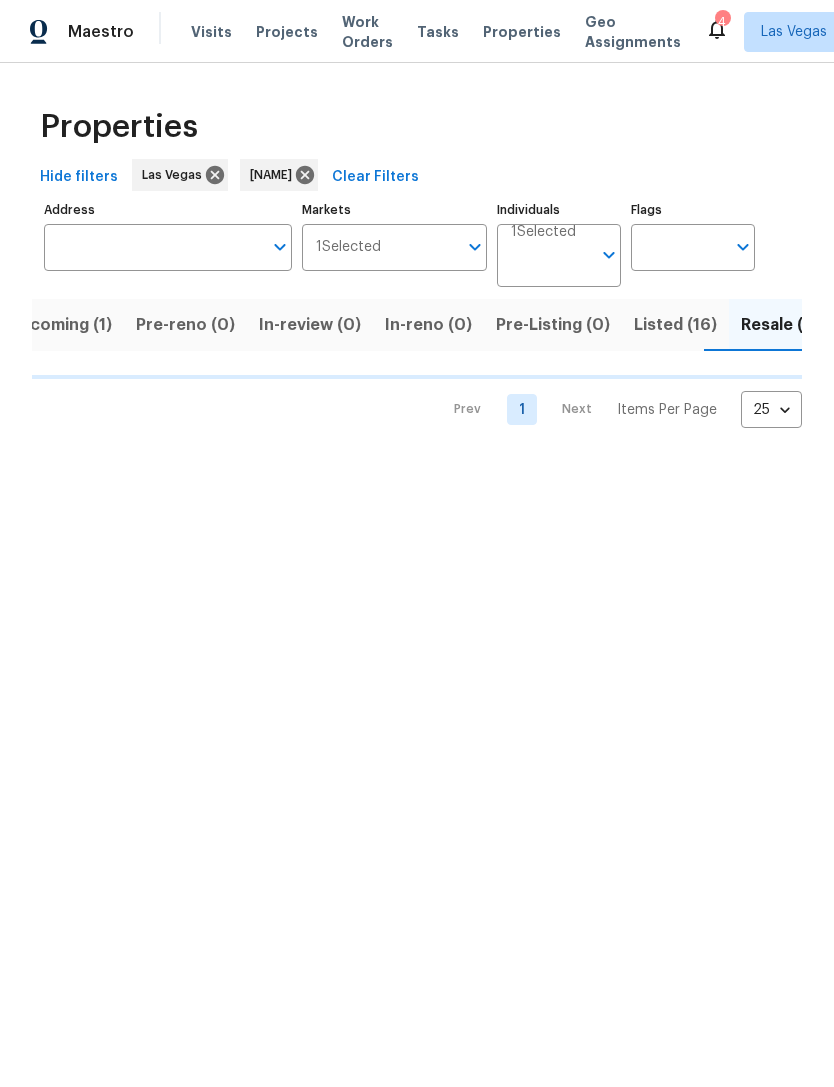 scroll, scrollTop: 0, scrollLeft: 36, axis: horizontal 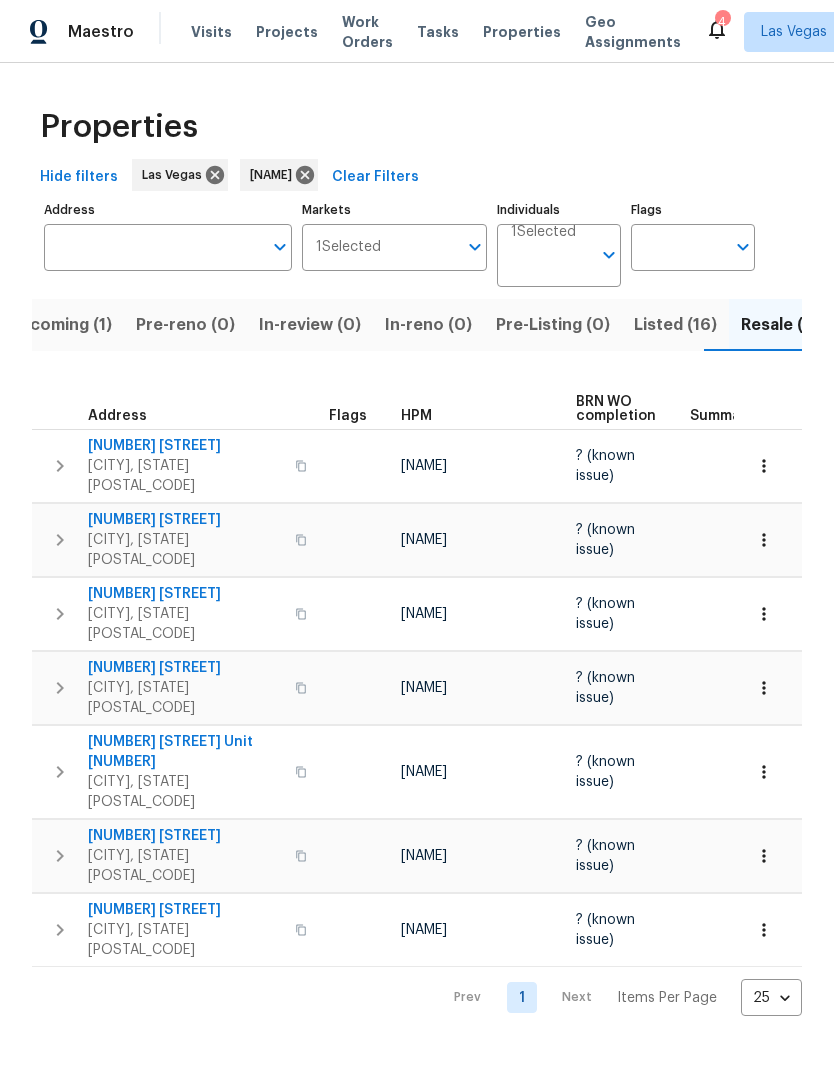 click on "Properties Hide filters [CITY] [NAME] Clear Filters Address Address Markets 1  Selected Markets Individuals 1  Selected Individuals Flags Flags Upcoming (1) Pre-reno (0) In-review (0) In-reno (0) Pre-Listing (0) Listed (16) Resale (7) Done (248) Unknown (0) Address Flags HPM BRN WO completion Summary Teardown visit complete Expected resale COE BRN Work order deadline [NUMBER] [STREET] [CITY], [STATE] [POSTAL_CODE] [NAME] ? (known issue) [DATE] [DATE] [NUMBER] [STREET] [CITY], [STATE] [POSTAL_CODE] [NAME] ? (known issue) [DATE] [DATE] [NUMBER] [STREET] [CITY], [STATE] [POSTAL_CODE] [NAME] ? (known issue) [DATE] [DATE] [NUMBER] [STREET] [CITY], [STATE] [POSTAL_CODE] [NAME] ? (known issue) [DATE] [DATE] [NUMBER] [STREET] Unit [NUMBER] [CITY], [STATE] [POSTAL_CODE] [NAME] ? (known issue) [DATE] [DATE] [DATE] [NUMBER] [STREET] [CITY], [STATE] [POSTAL_CODE] [NAME] ? (known issue) [DATE] [DATE] [DATE] Prev 1 Next 25" at bounding box center [417, 555] 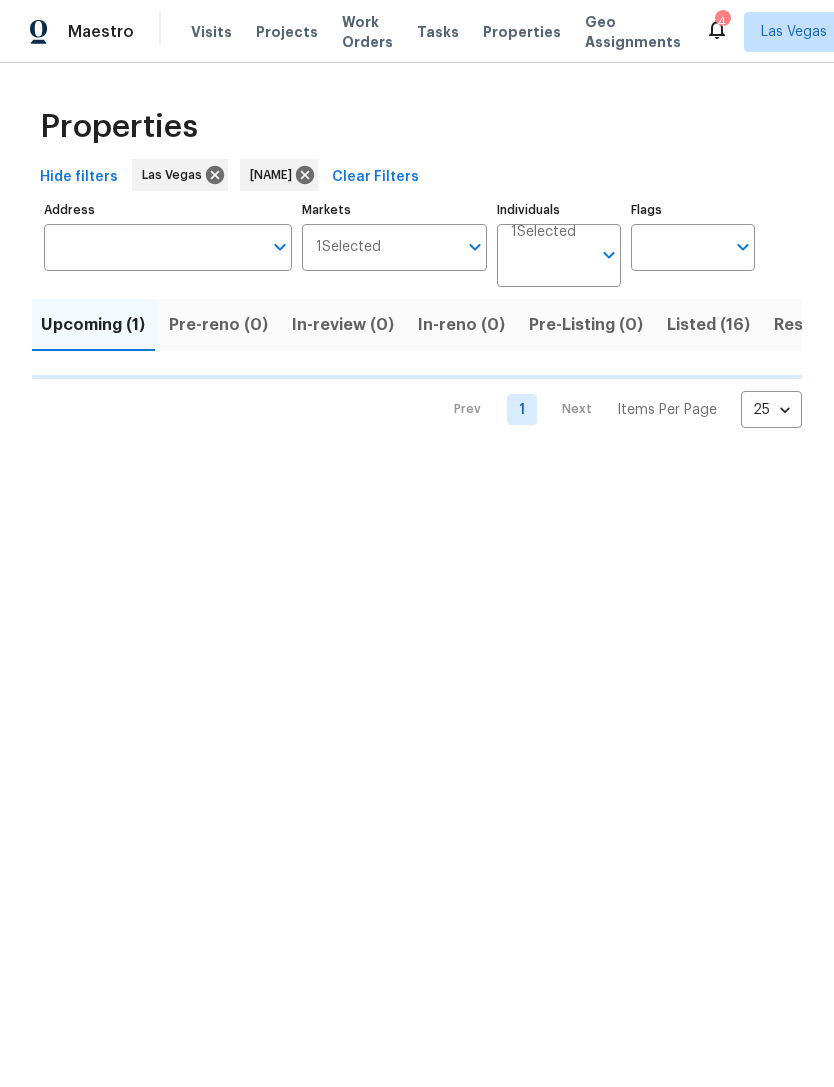 scroll, scrollTop: 0, scrollLeft: 0, axis: both 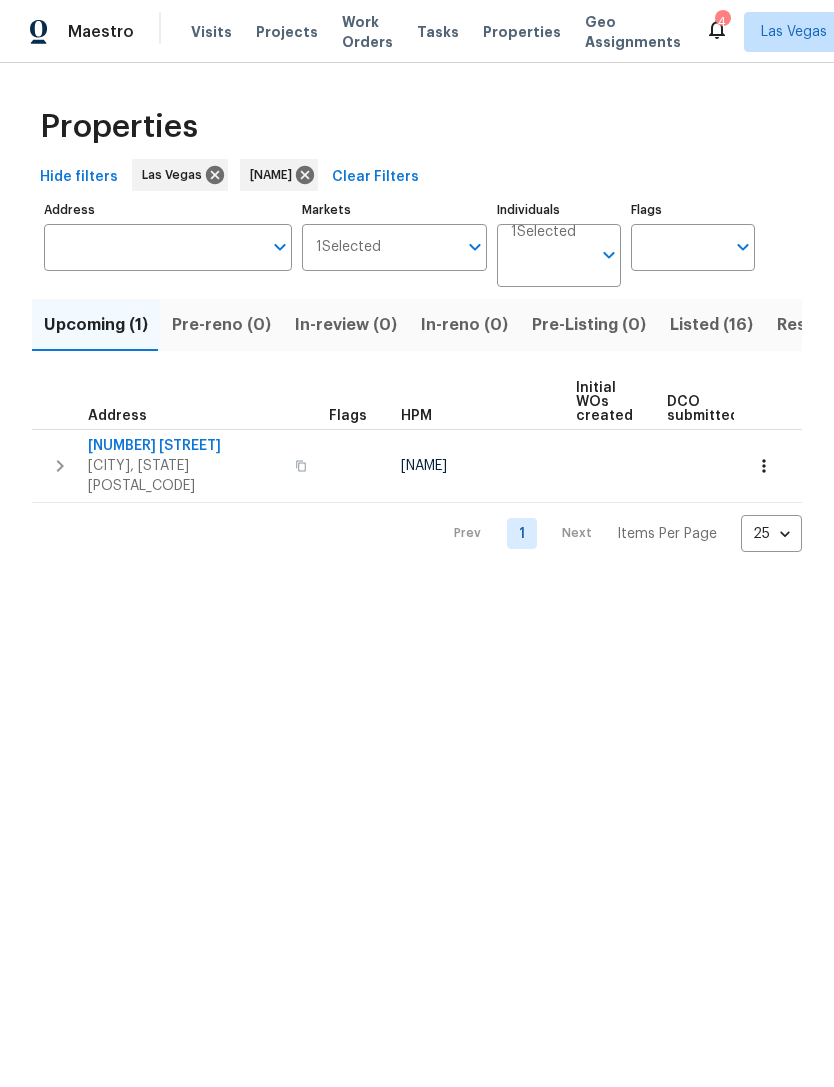 click on "In-reno (0)" at bounding box center (464, 325) 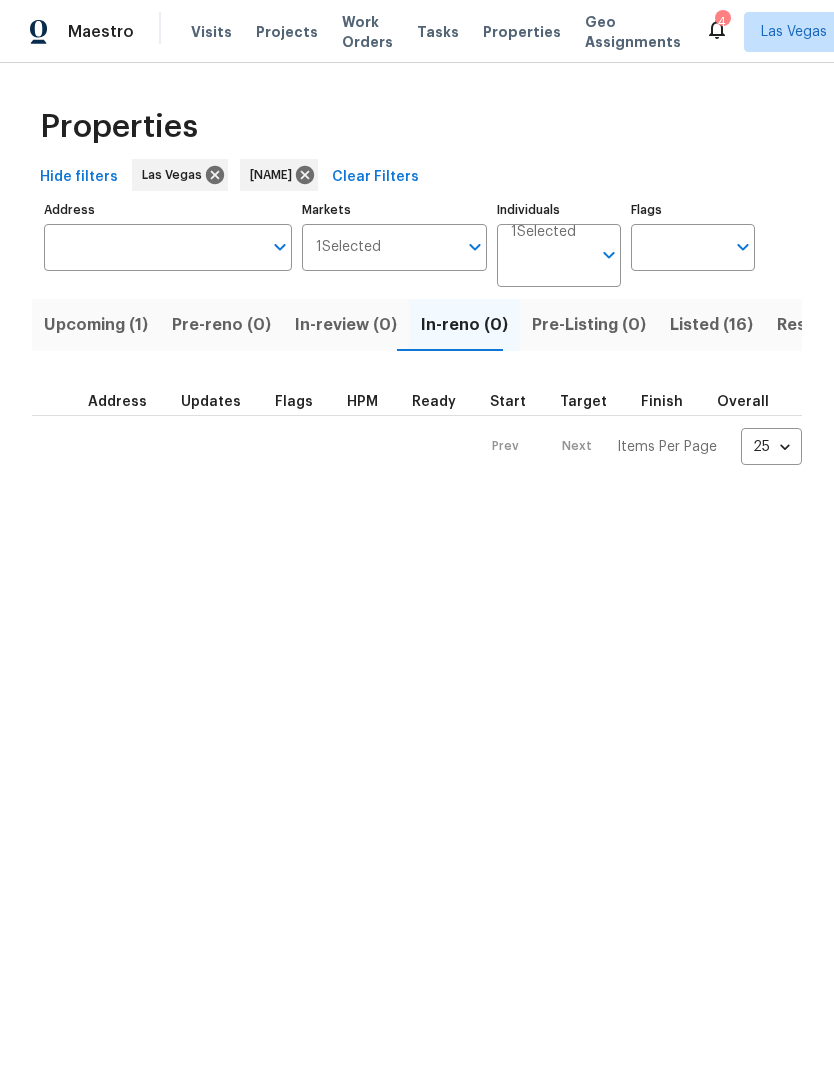 click on "Upcoming (1)" at bounding box center [96, 325] 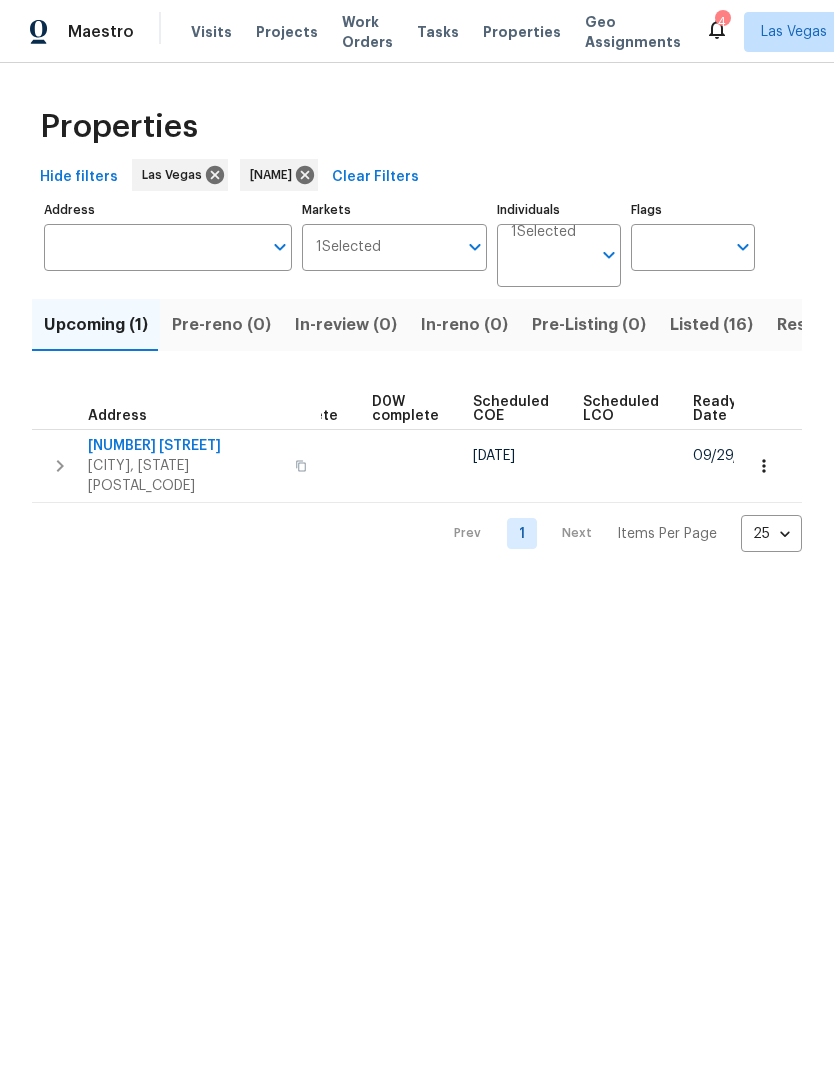 scroll, scrollTop: 0, scrollLeft: 501, axis: horizontal 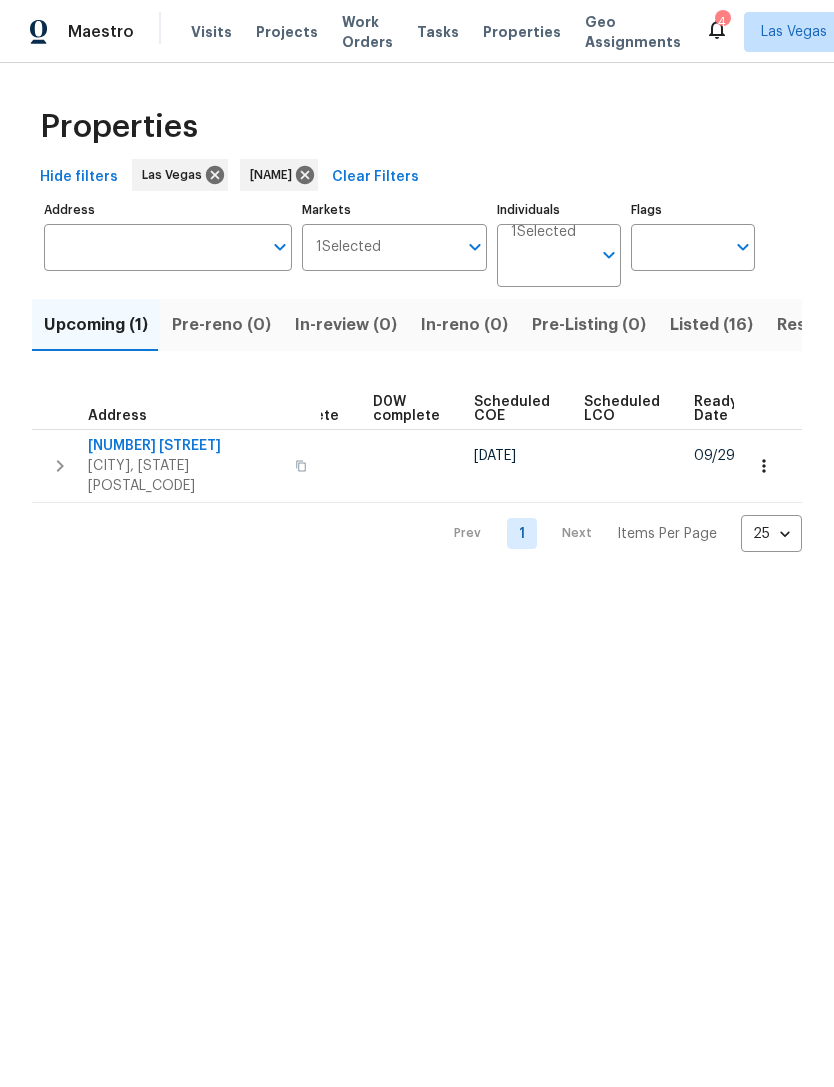 click on "In-reno (0)" at bounding box center (464, 325) 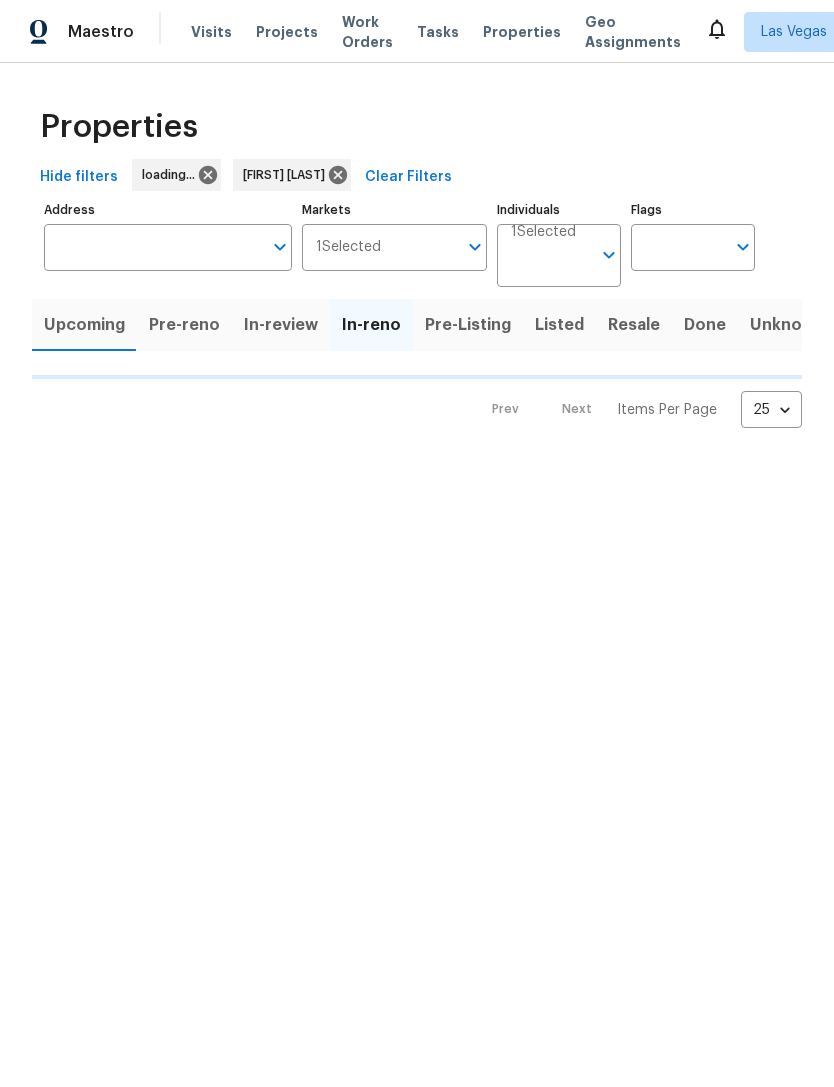 scroll, scrollTop: 0, scrollLeft: 0, axis: both 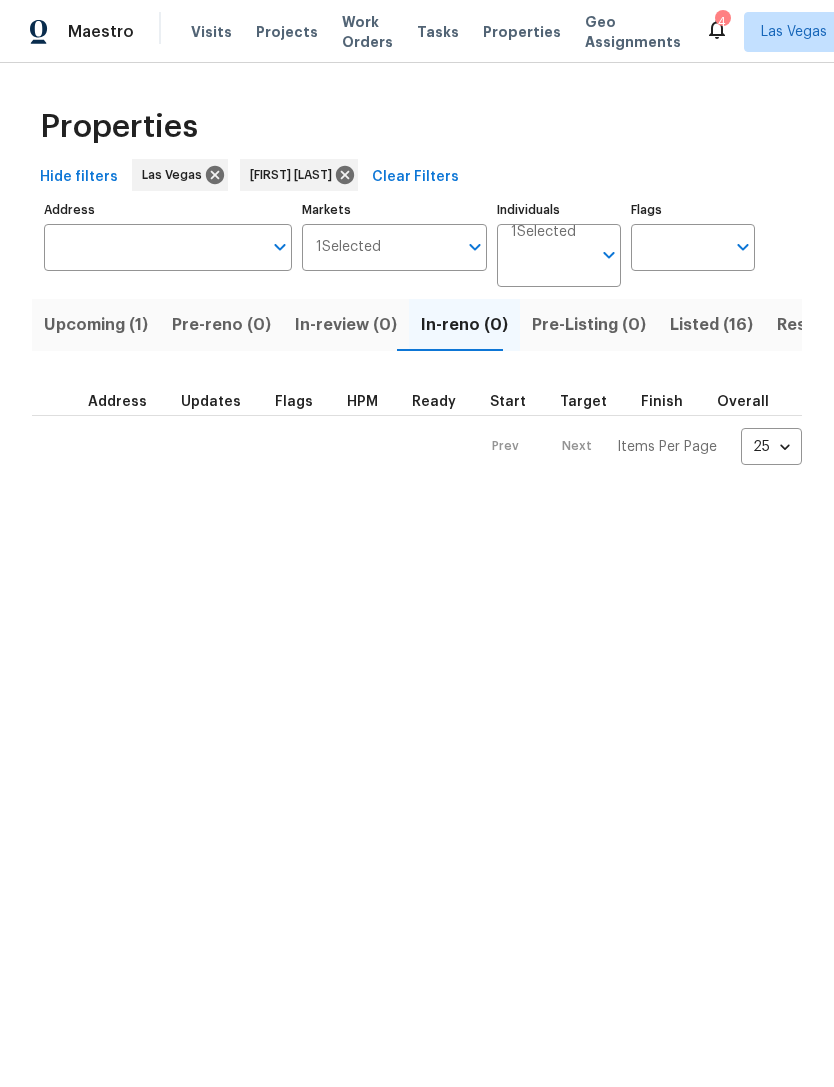 click on "Upcoming (1)" at bounding box center (96, 325) 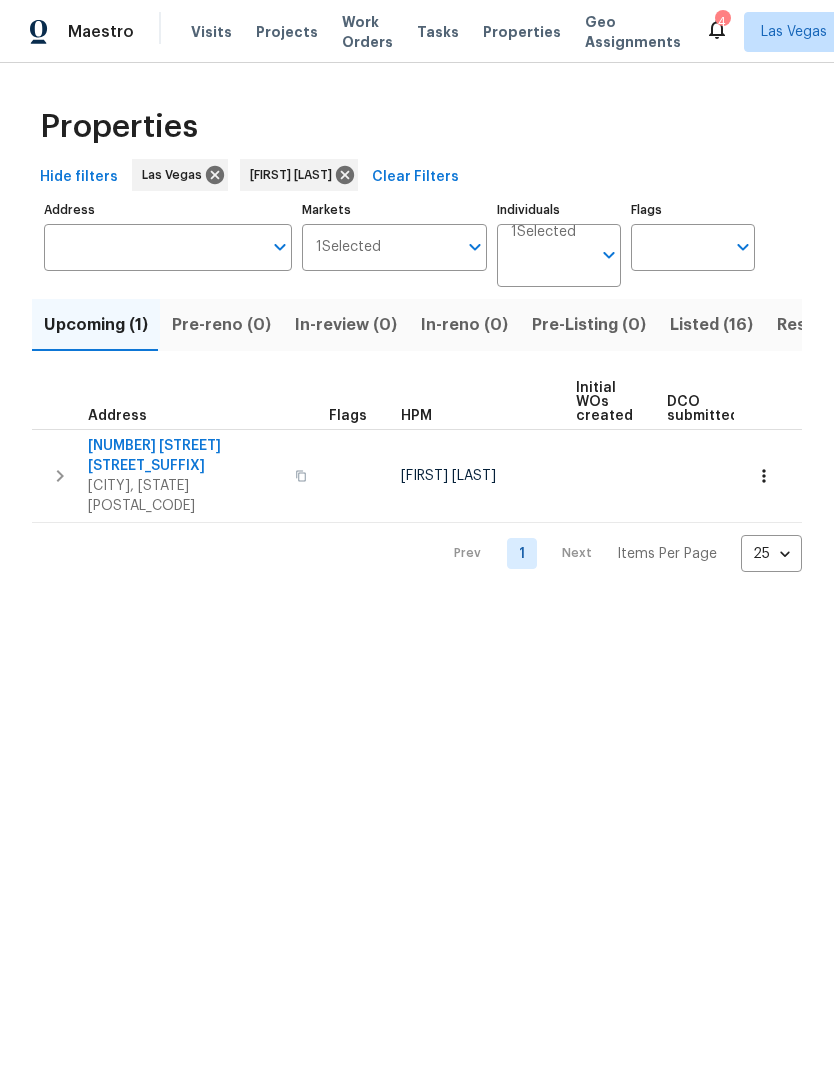 click at bounding box center [764, 476] 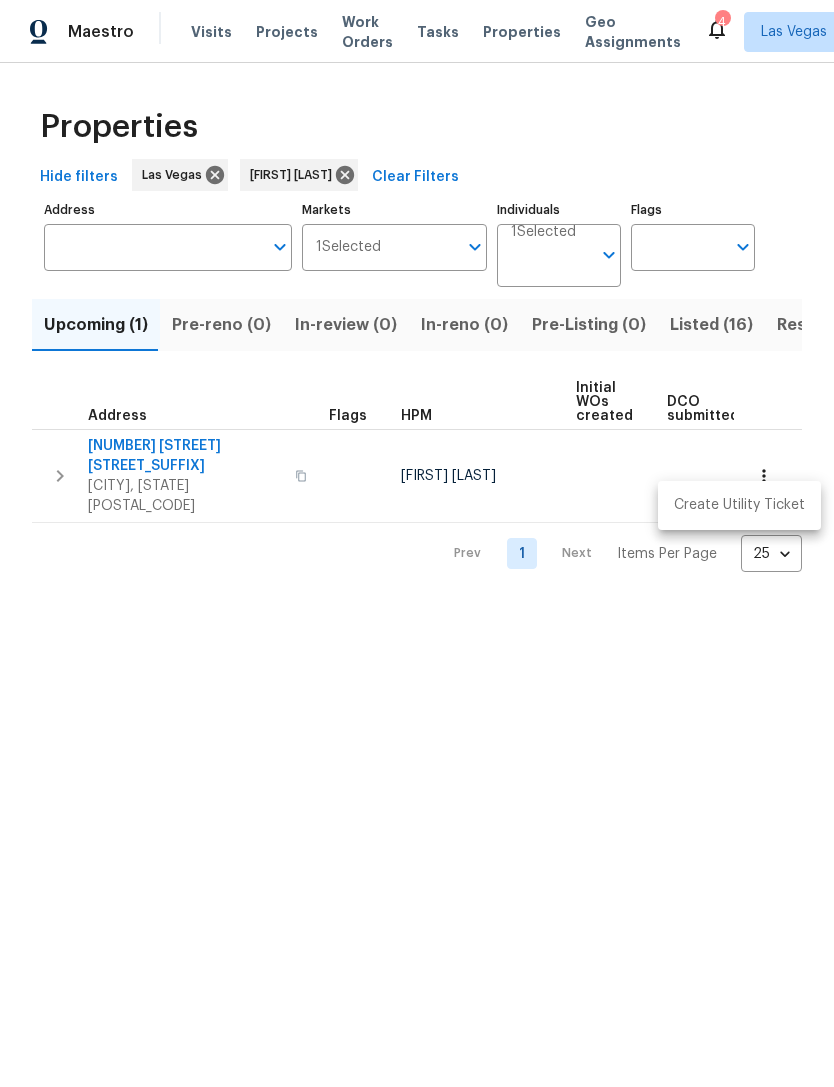 click at bounding box center [417, 543] 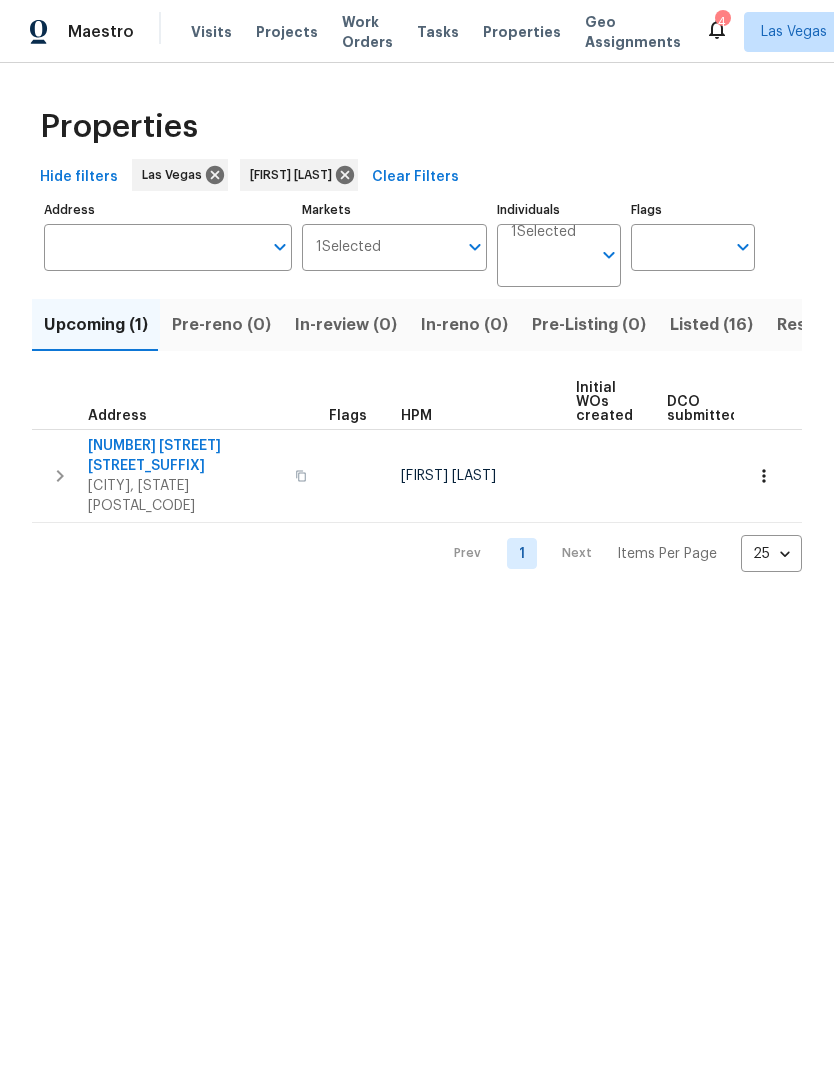 click 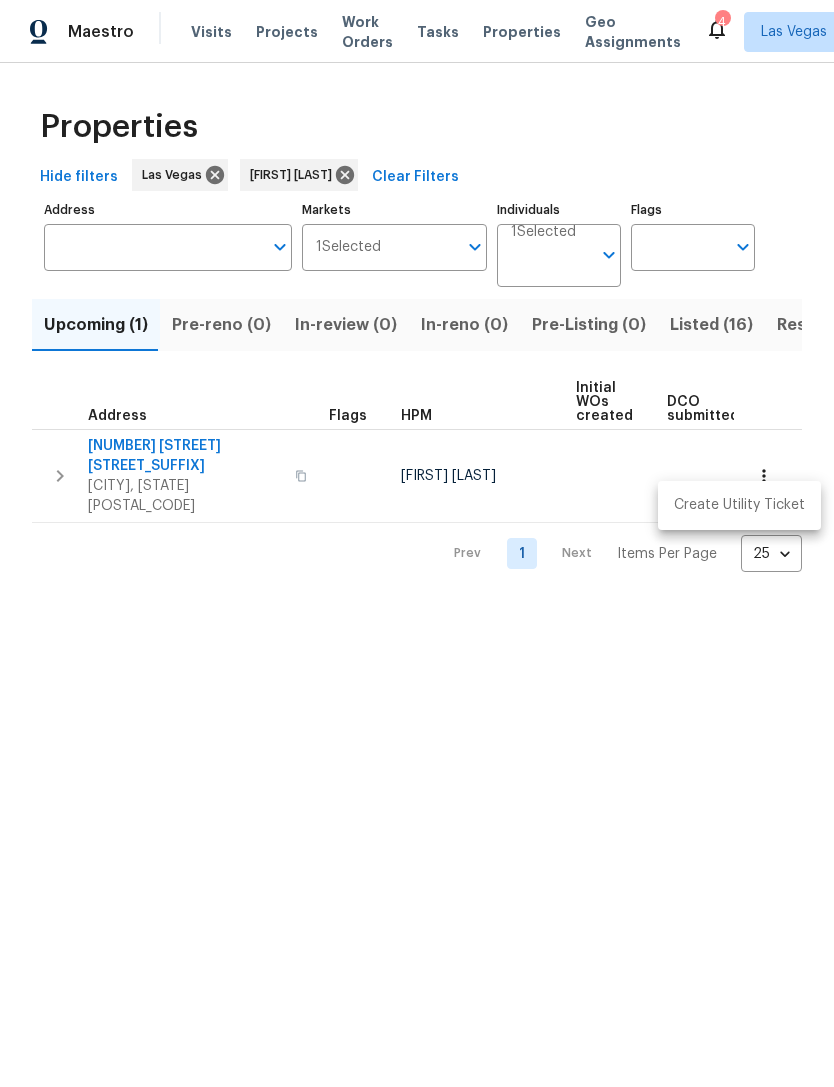 click at bounding box center [417, 543] 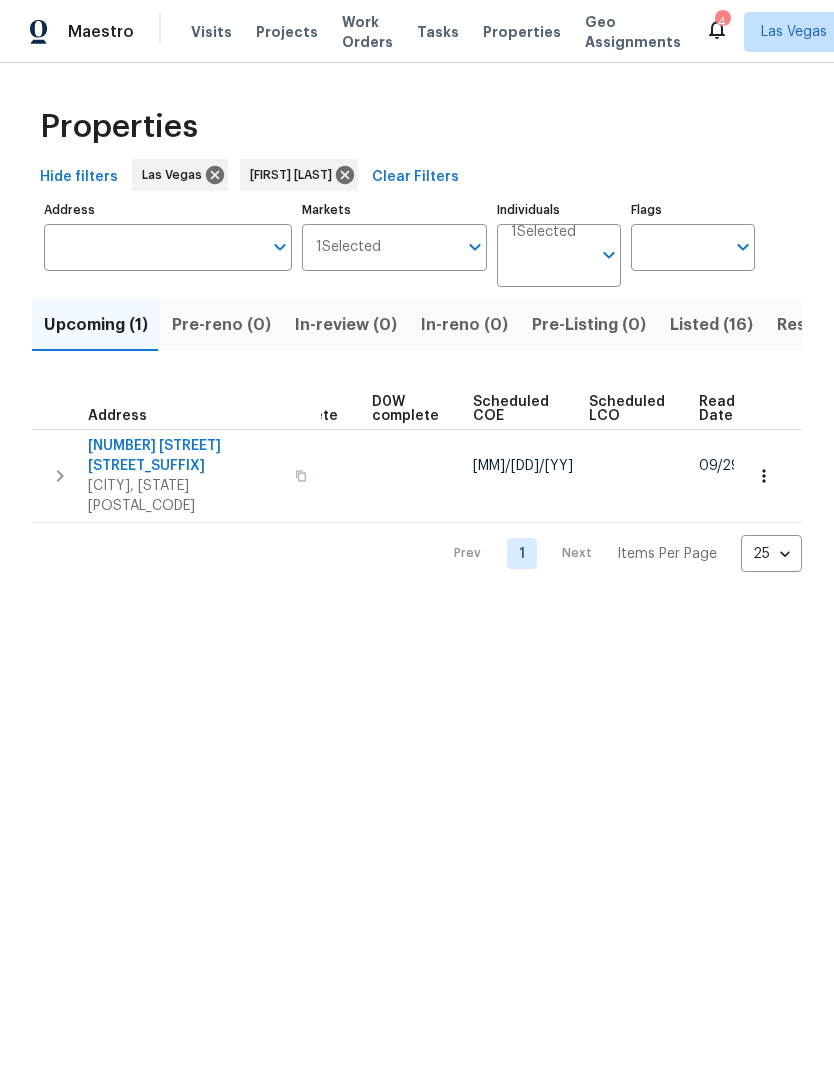 scroll, scrollTop: 0, scrollLeft: 501, axis: horizontal 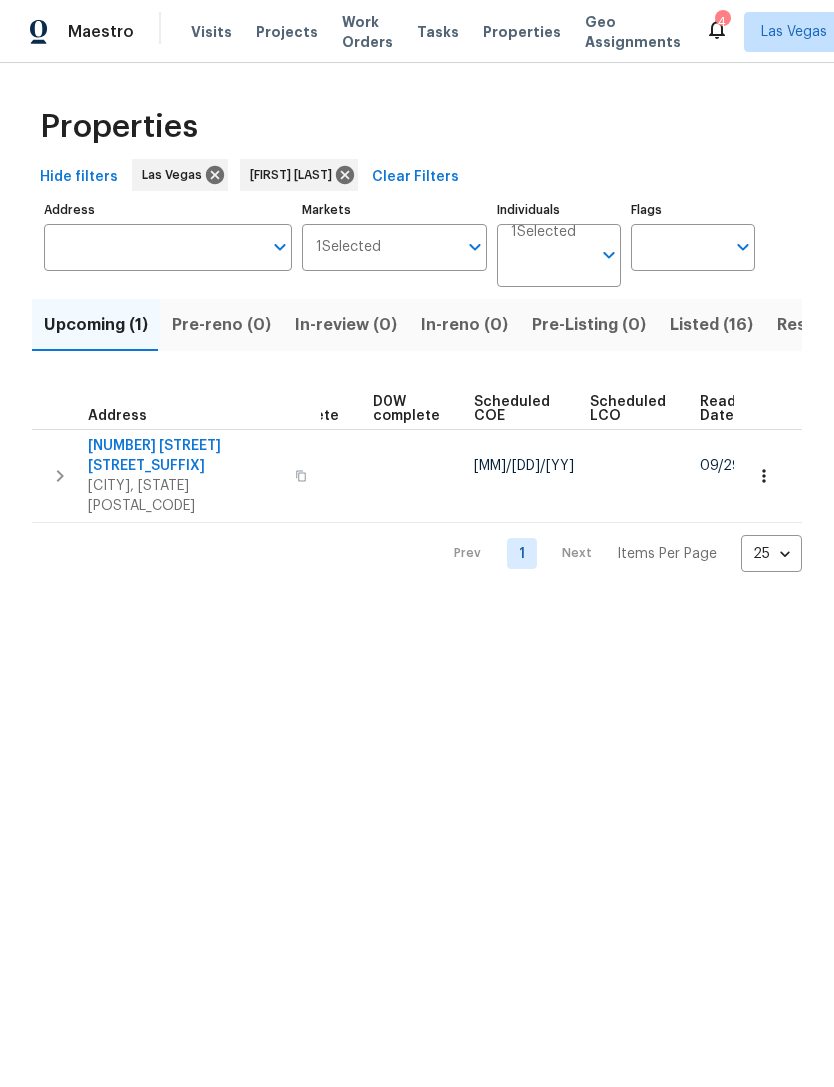 click at bounding box center [764, 476] 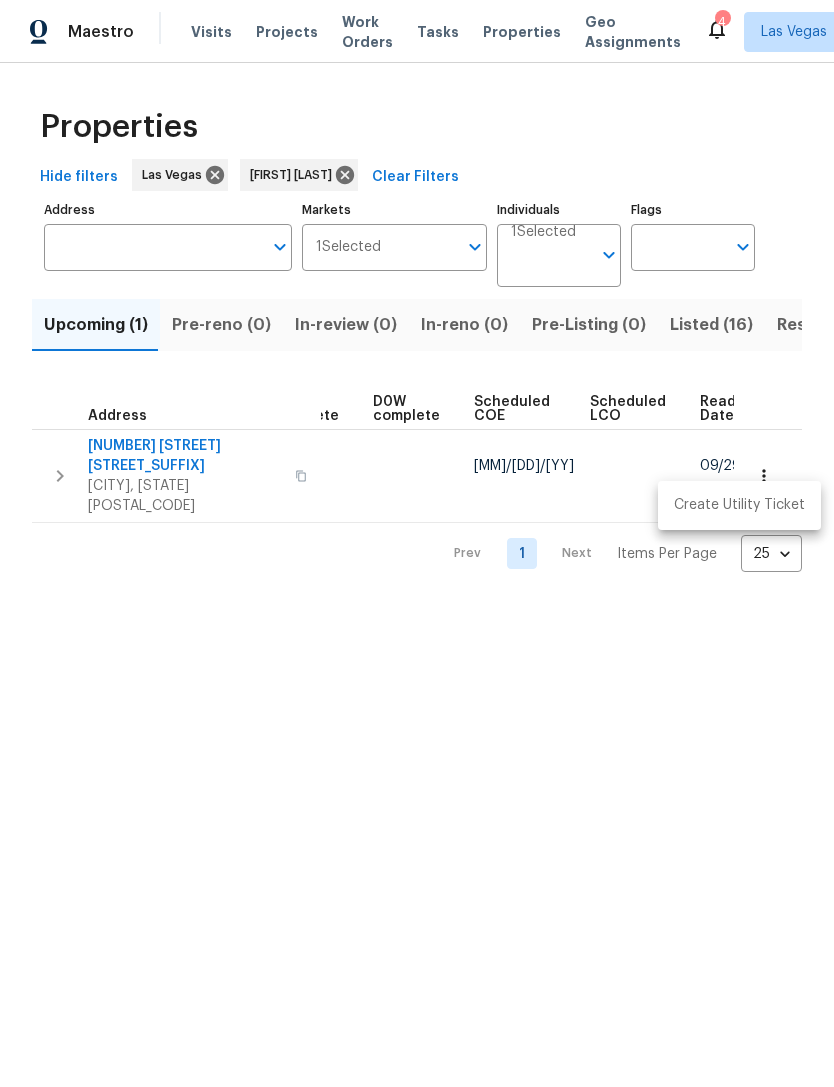 click at bounding box center (417, 543) 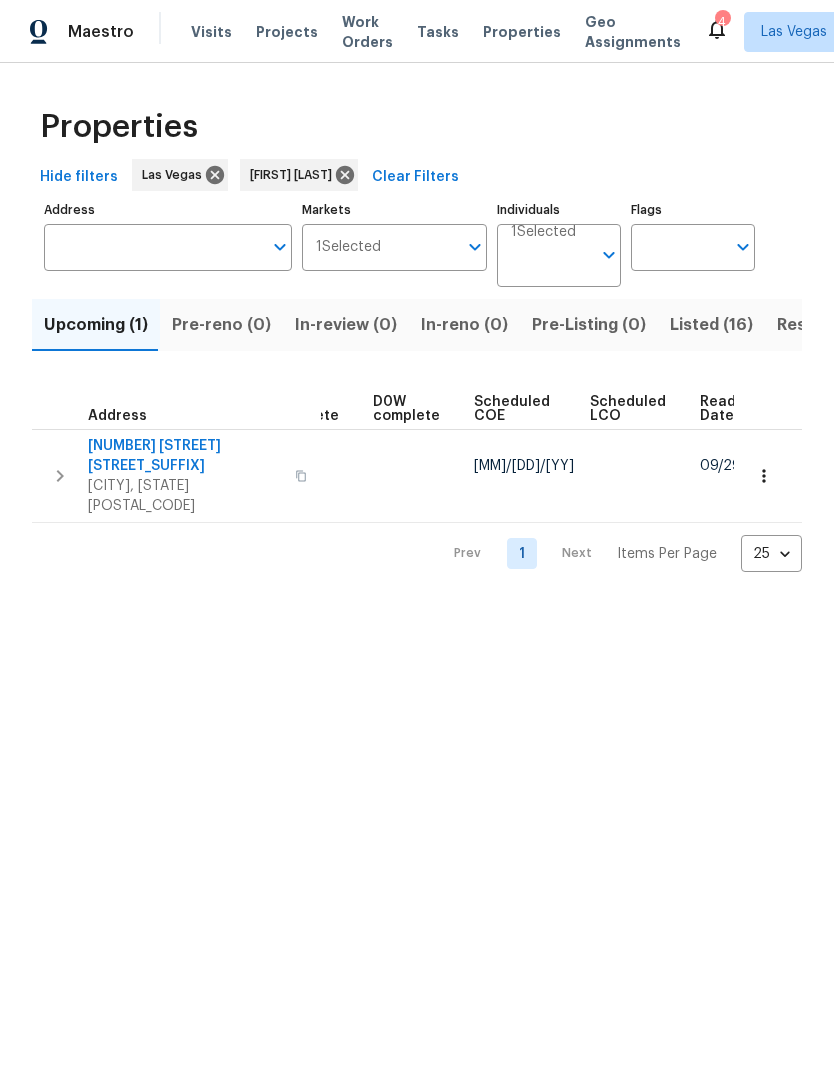 click on "In-reno (0)" at bounding box center [464, 325] 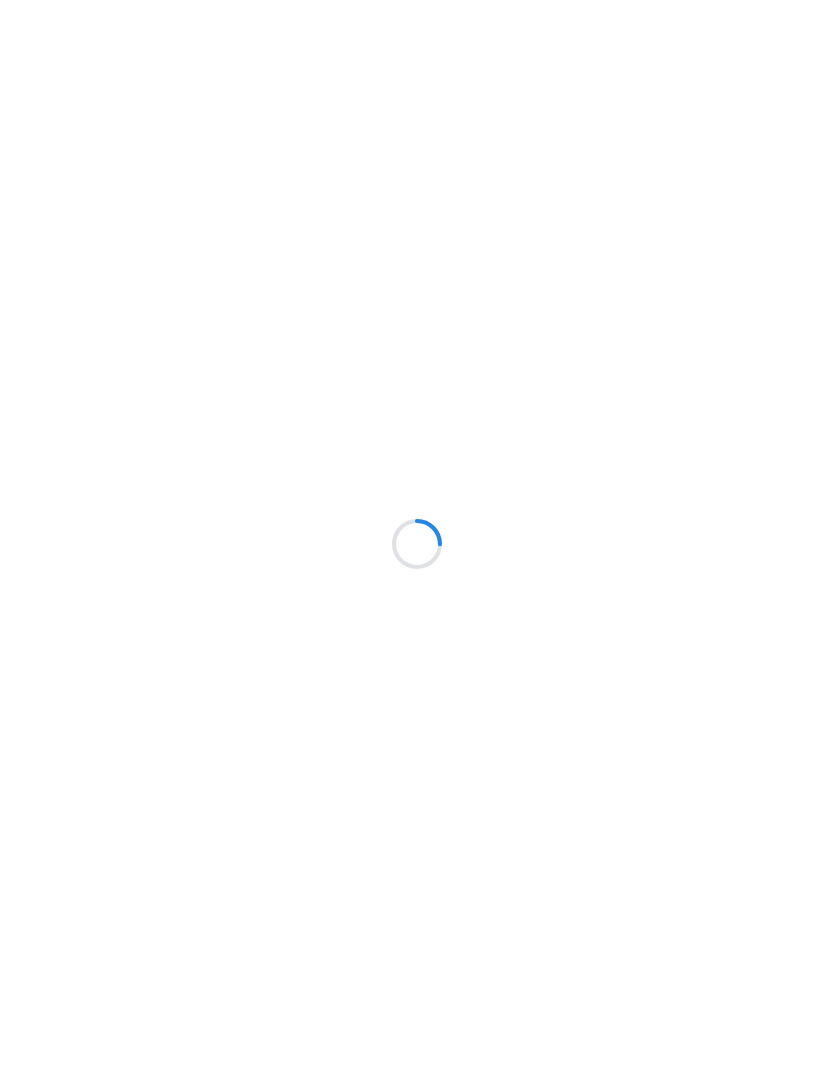 scroll, scrollTop: 0, scrollLeft: 0, axis: both 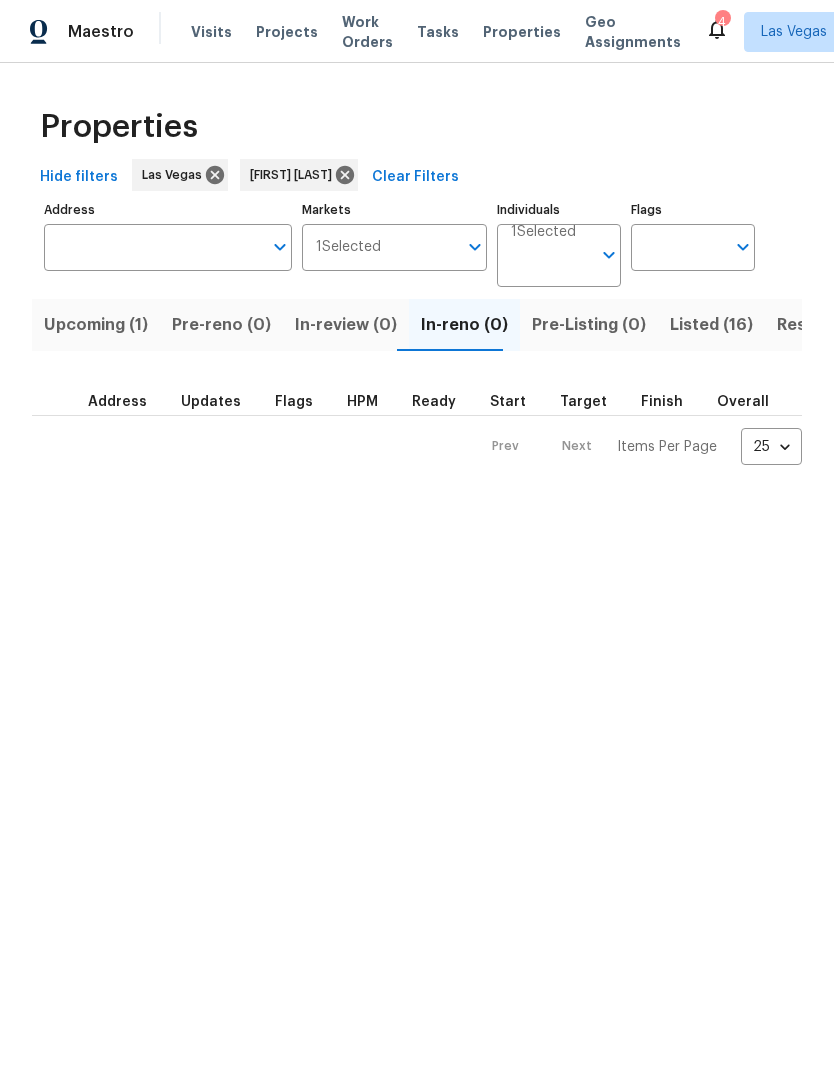 click on "Listed (16)" at bounding box center [711, 325] 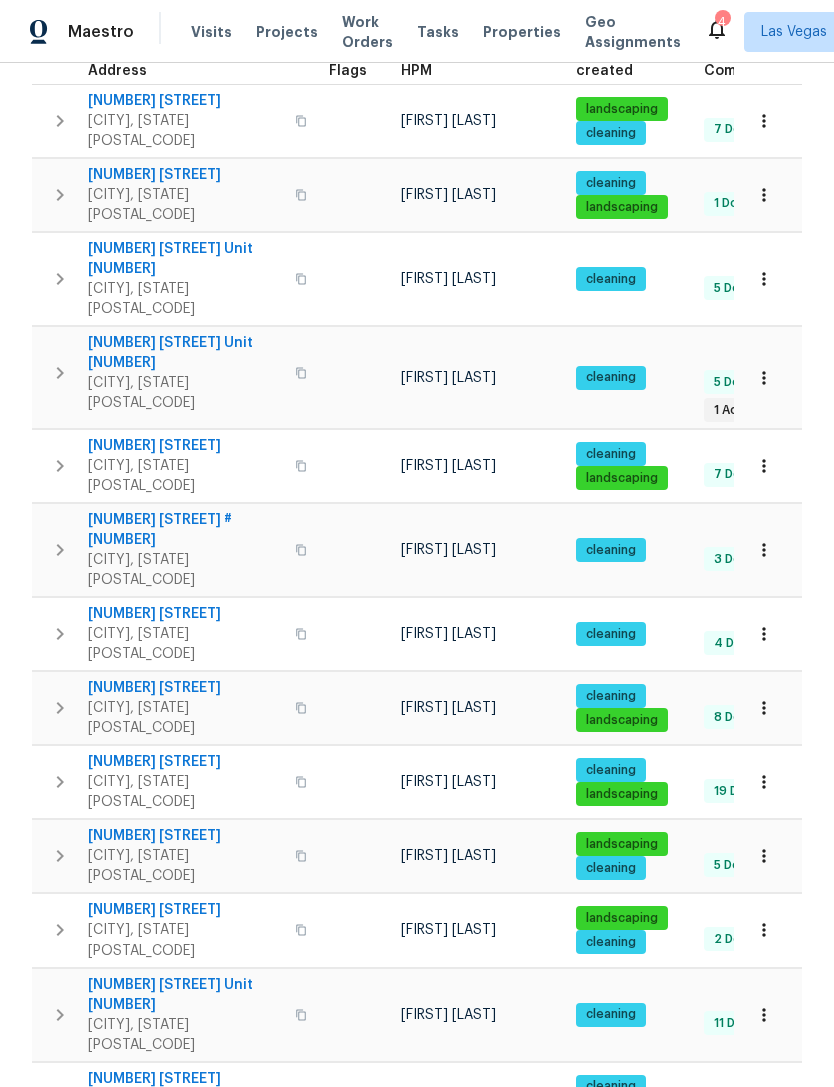 scroll, scrollTop: 344, scrollLeft: 0, axis: vertical 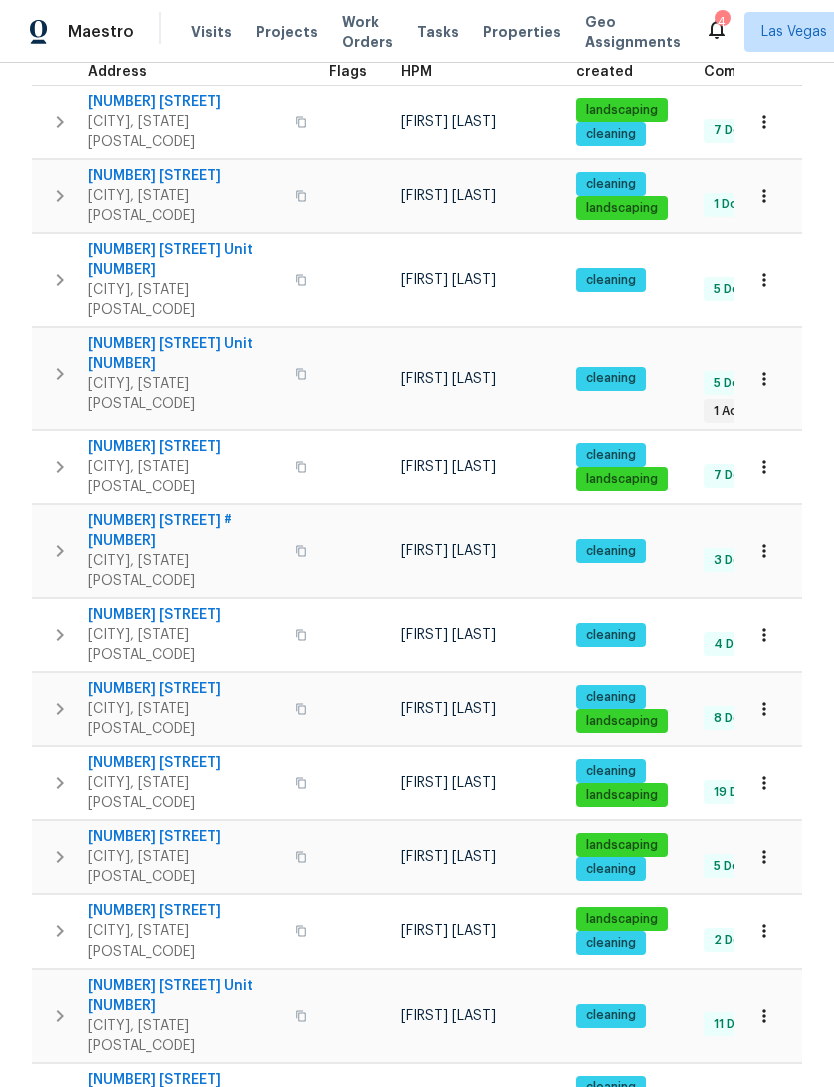 click 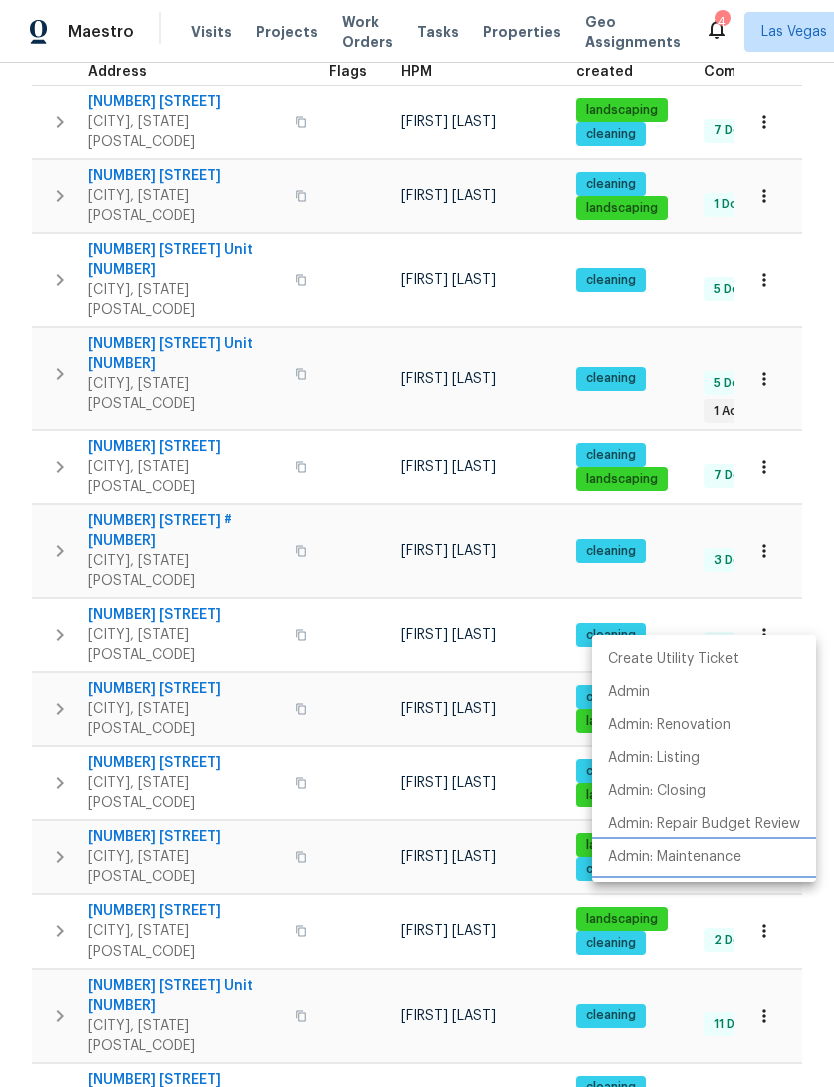 click on "Admin: Maintenance" at bounding box center (674, 857) 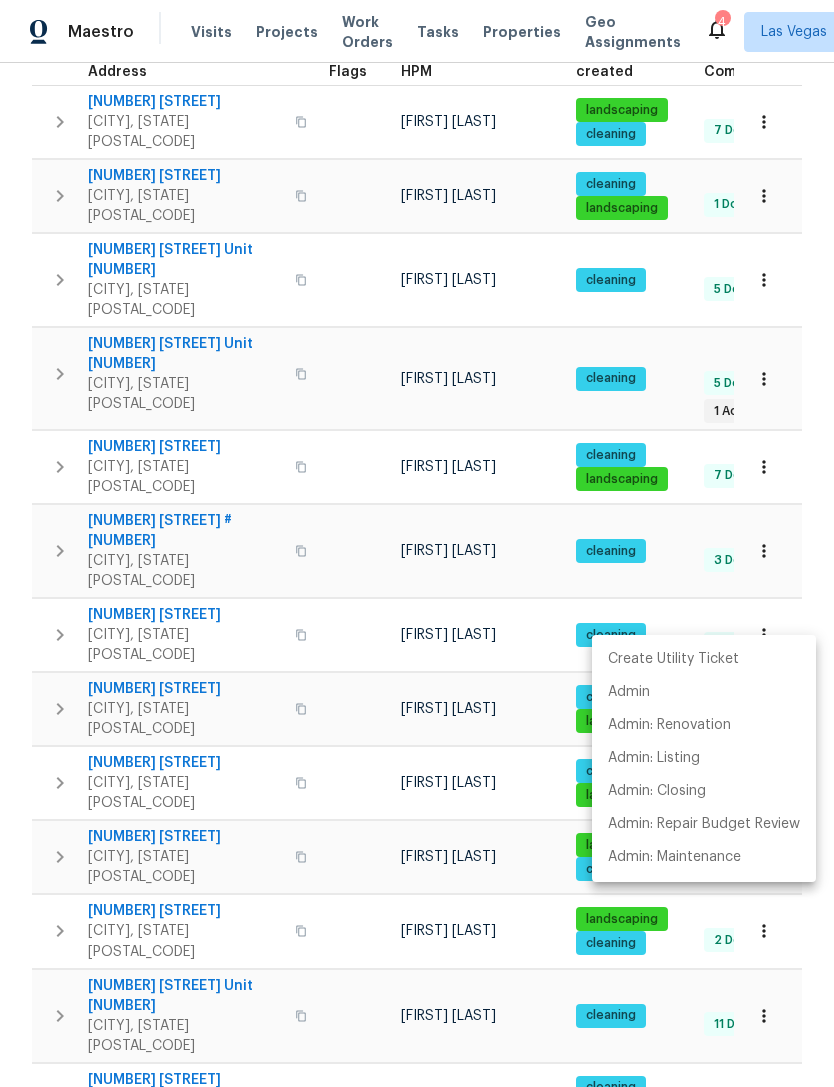 click at bounding box center (417, 543) 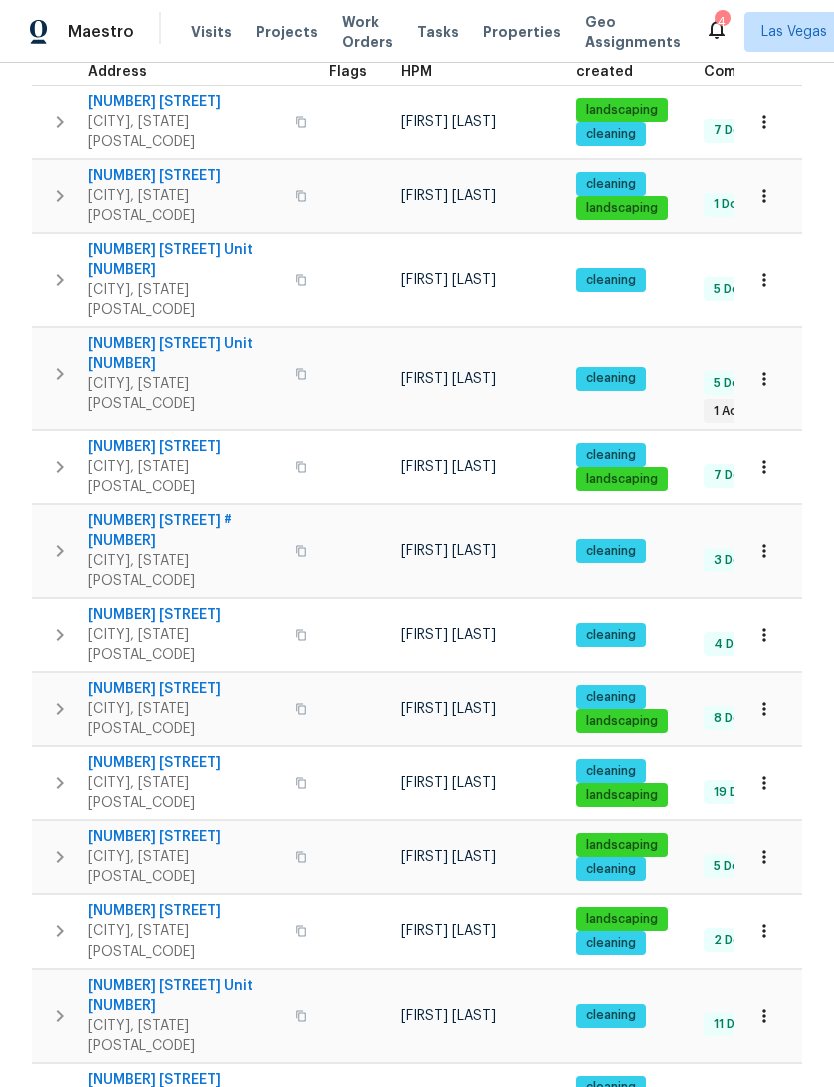 scroll, scrollTop: 64, scrollLeft: 0, axis: vertical 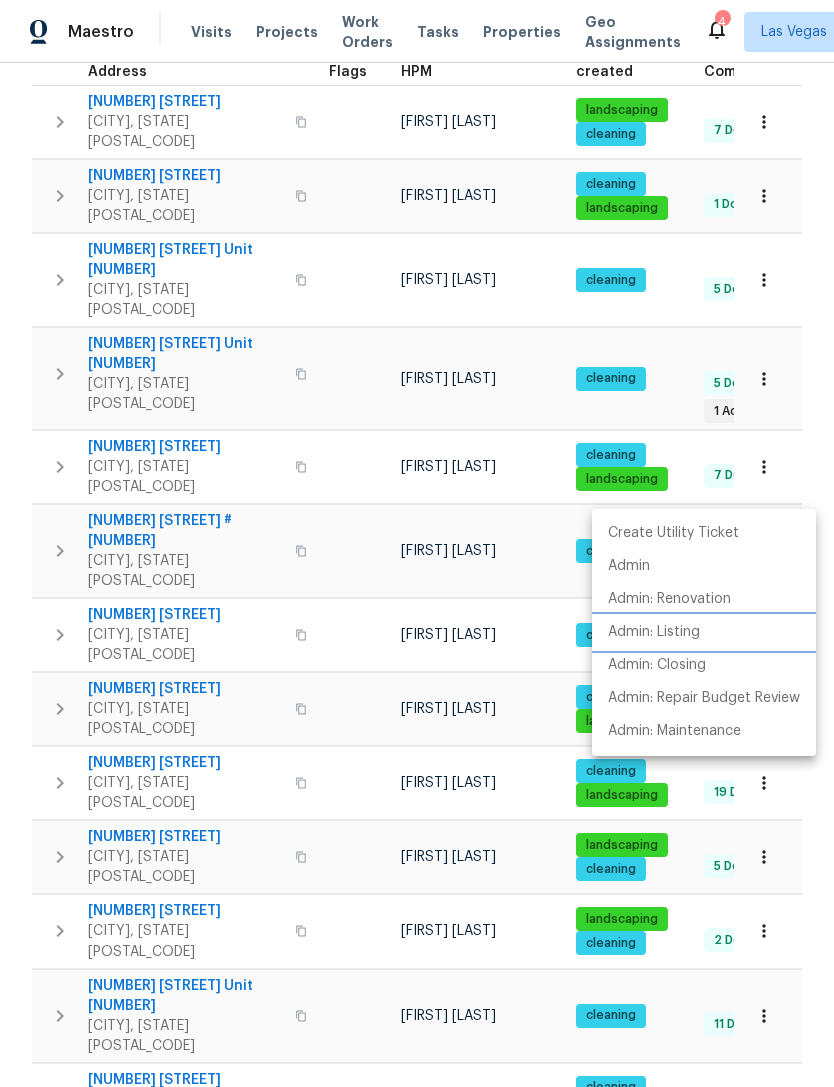 click on "Admin: Listing" at bounding box center (704, 632) 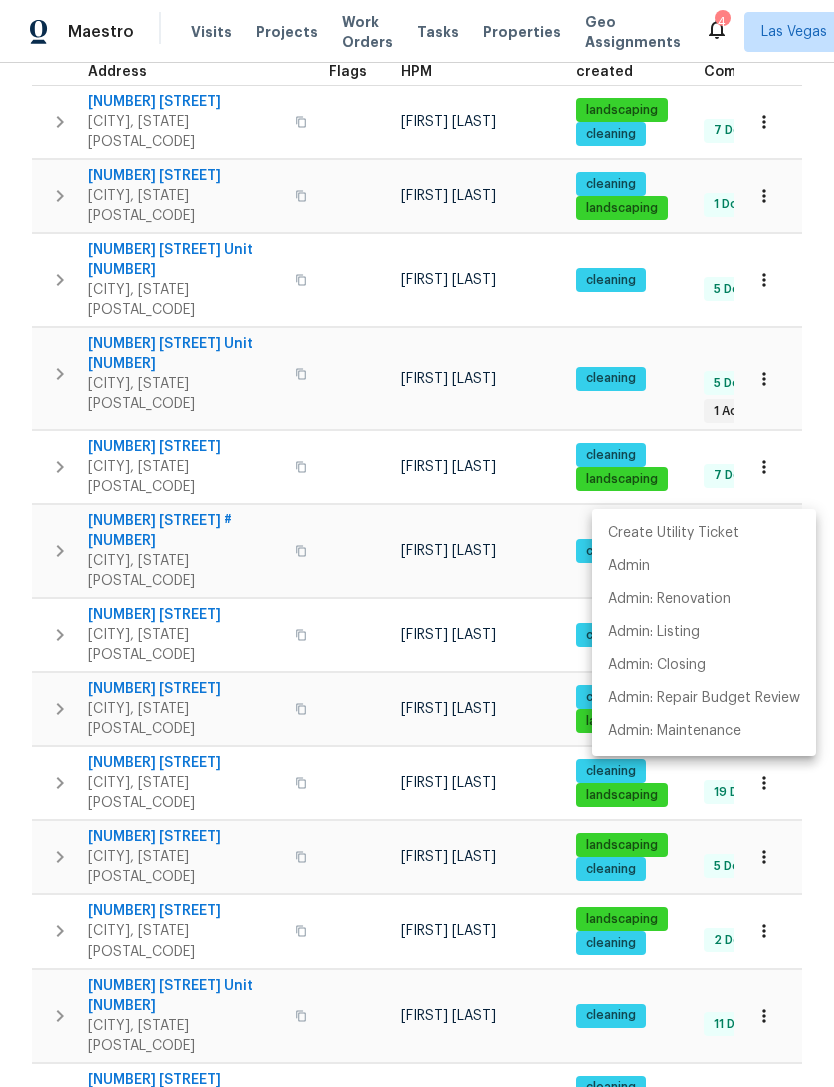 click at bounding box center [417, 543] 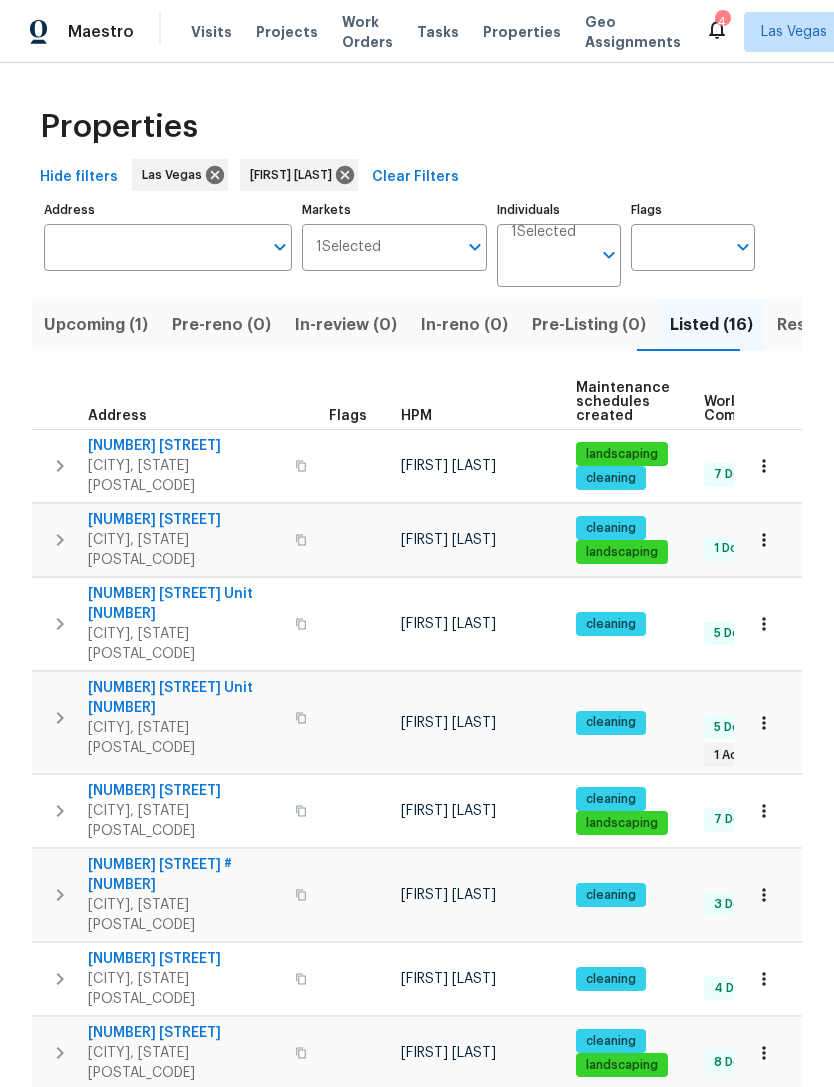scroll, scrollTop: 0, scrollLeft: 0, axis: both 